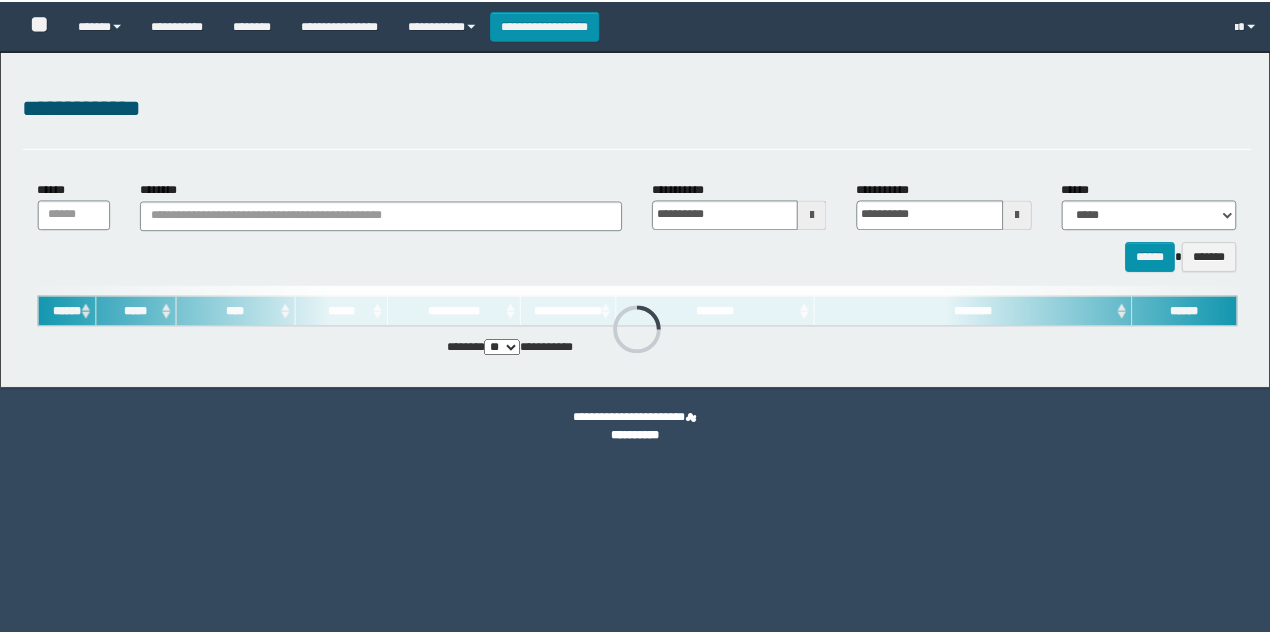 scroll, scrollTop: 0, scrollLeft: 0, axis: both 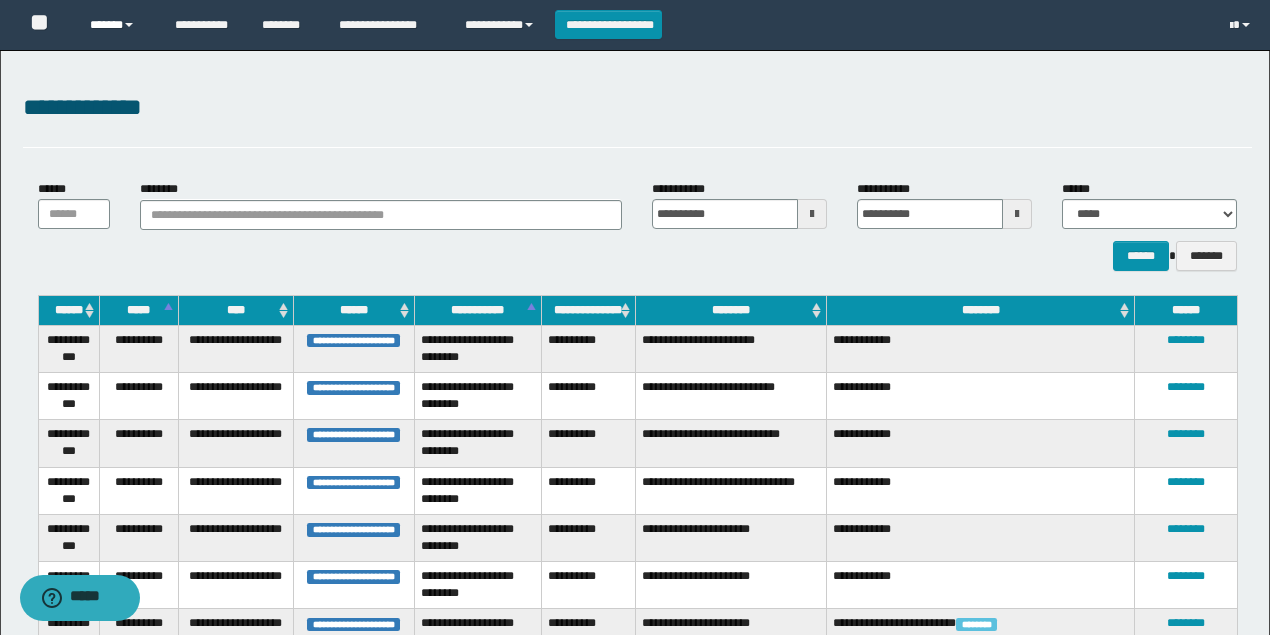 click on "******" at bounding box center (117, 25) 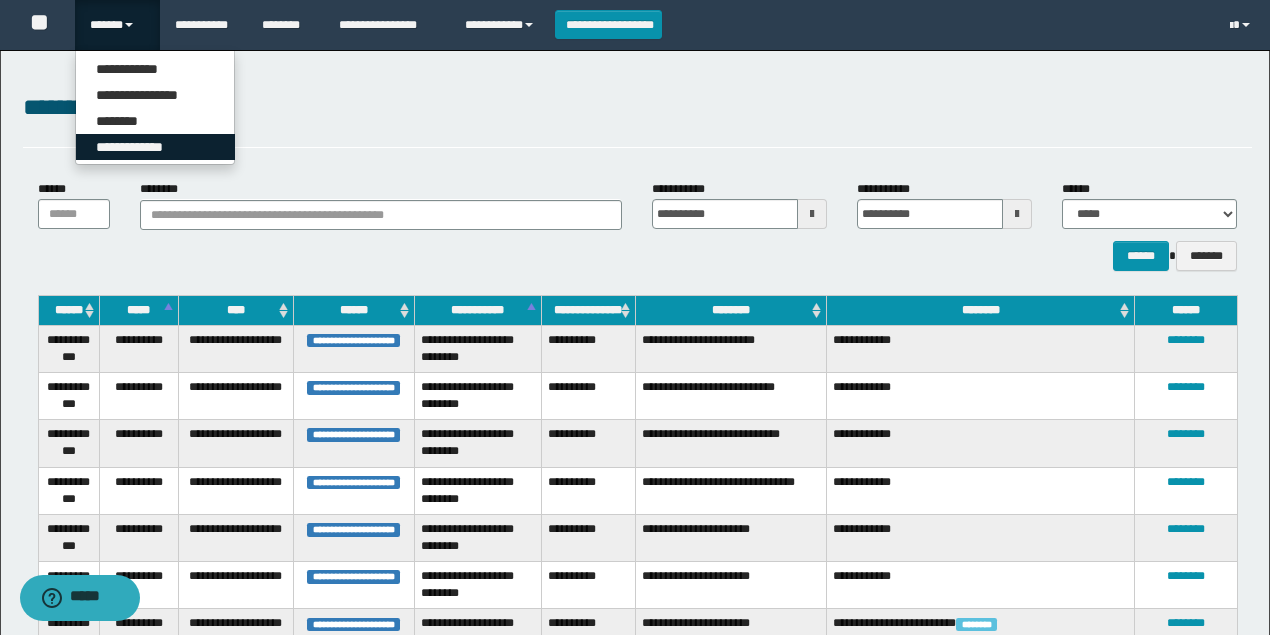 click on "**********" at bounding box center (155, 147) 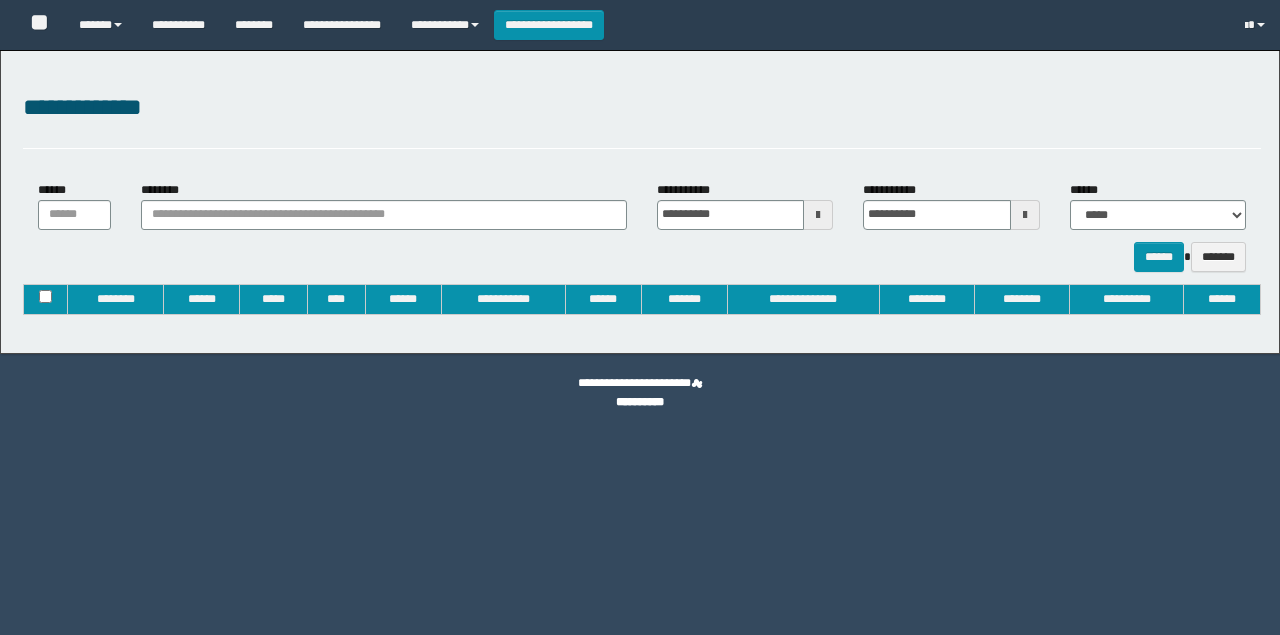 type on "**********" 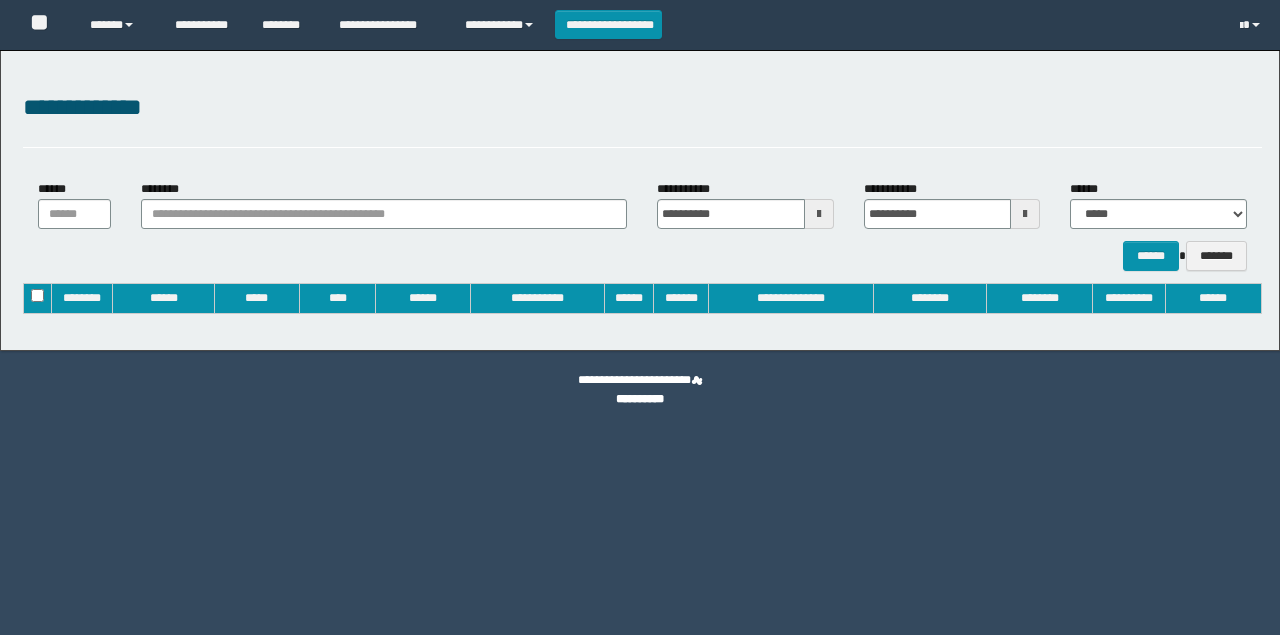 scroll, scrollTop: 0, scrollLeft: 0, axis: both 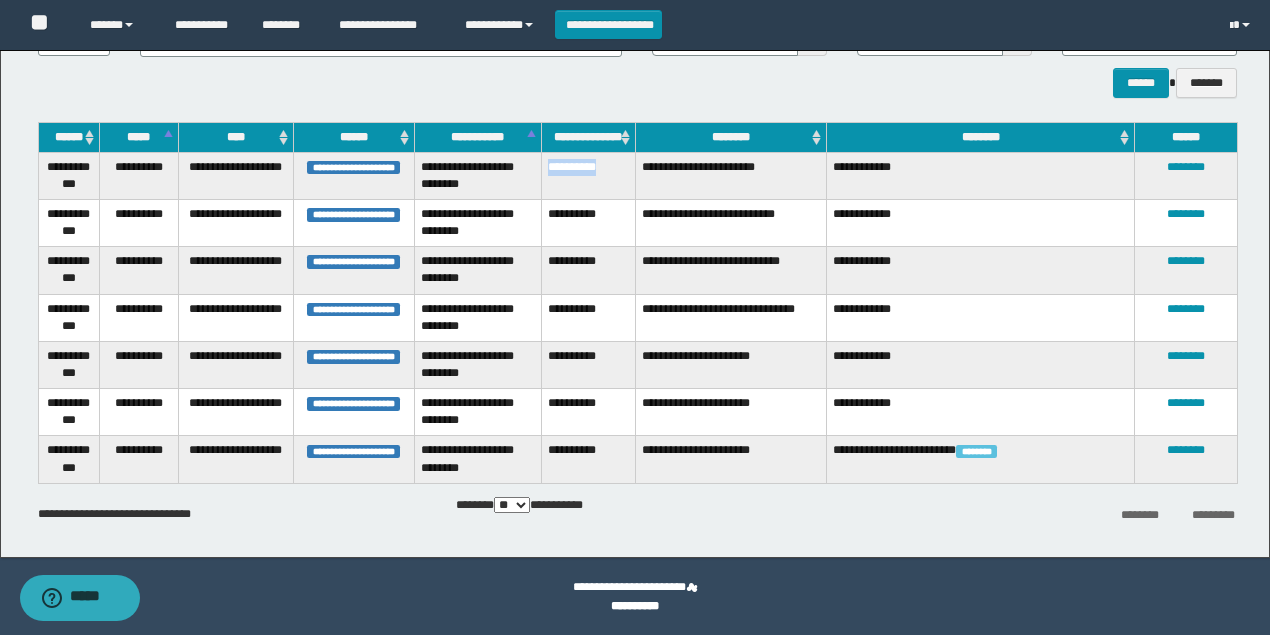 drag, startPoint x: 612, startPoint y: 166, endPoint x: 549, endPoint y: 167, distance: 63.007935 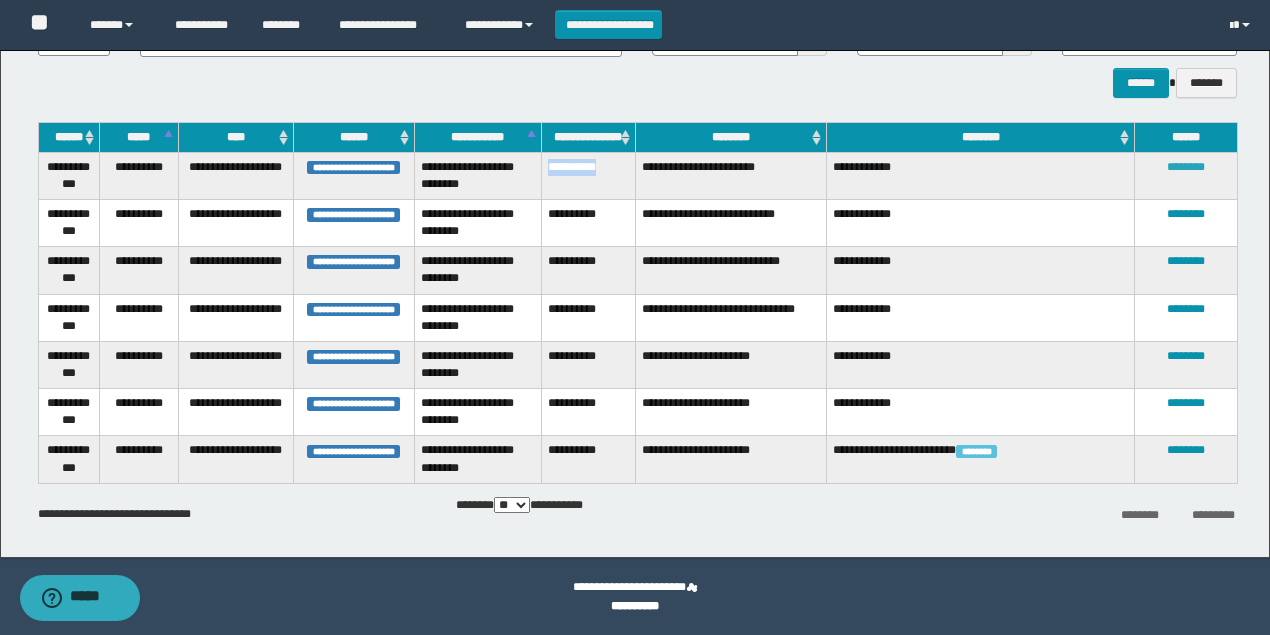 click on "********" at bounding box center [1186, 167] 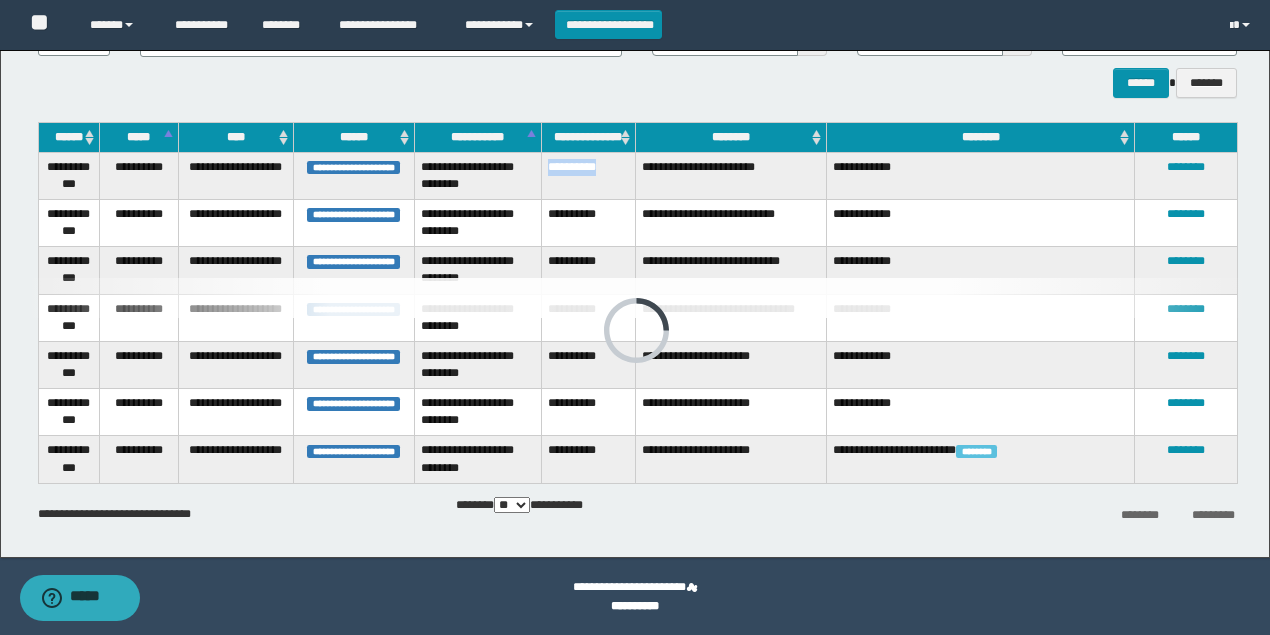 scroll, scrollTop: 126, scrollLeft: 0, axis: vertical 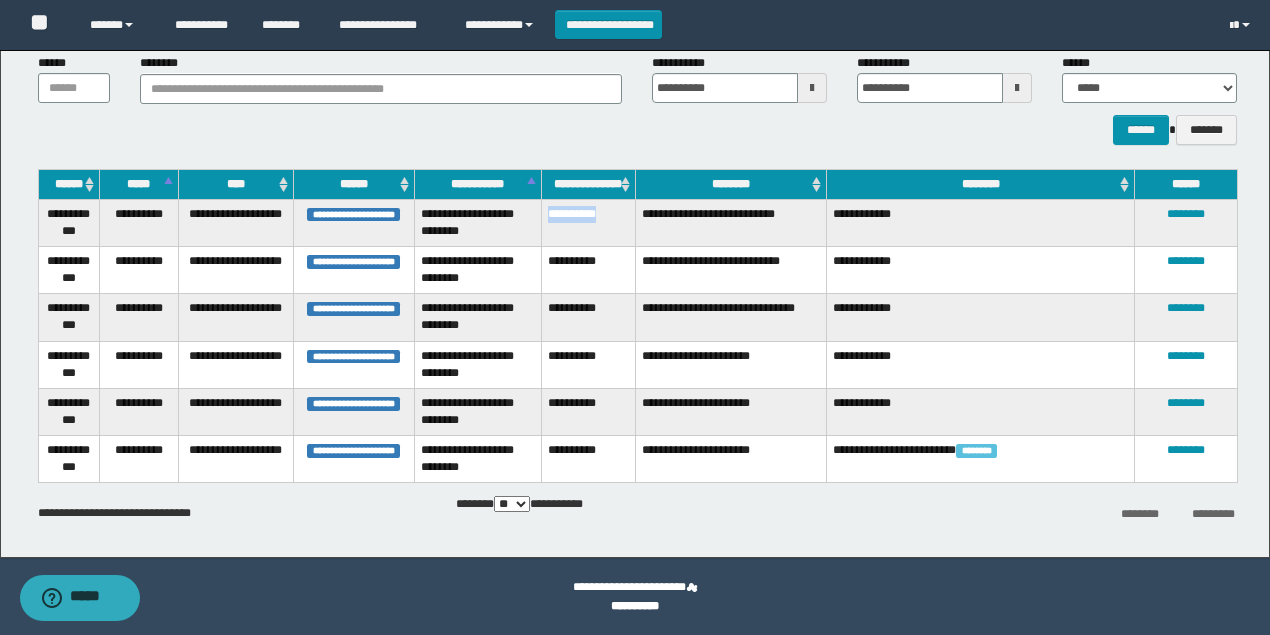 drag, startPoint x: 618, startPoint y: 209, endPoint x: 545, endPoint y: 214, distance: 73.171036 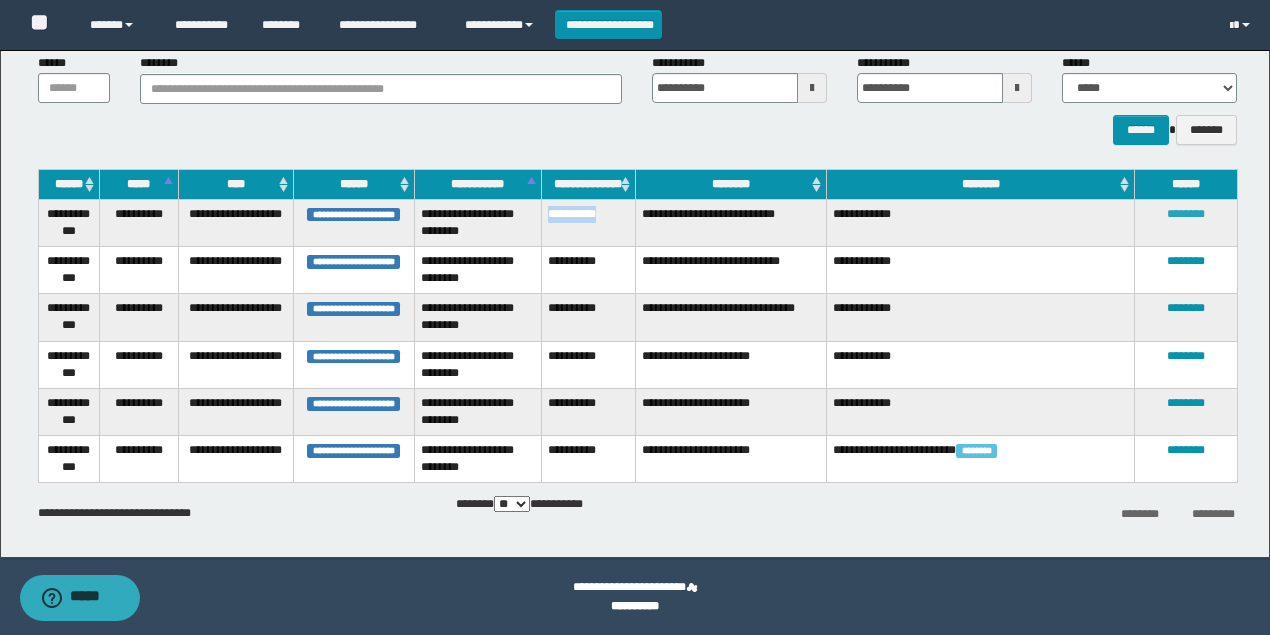 click on "********" at bounding box center [1186, 214] 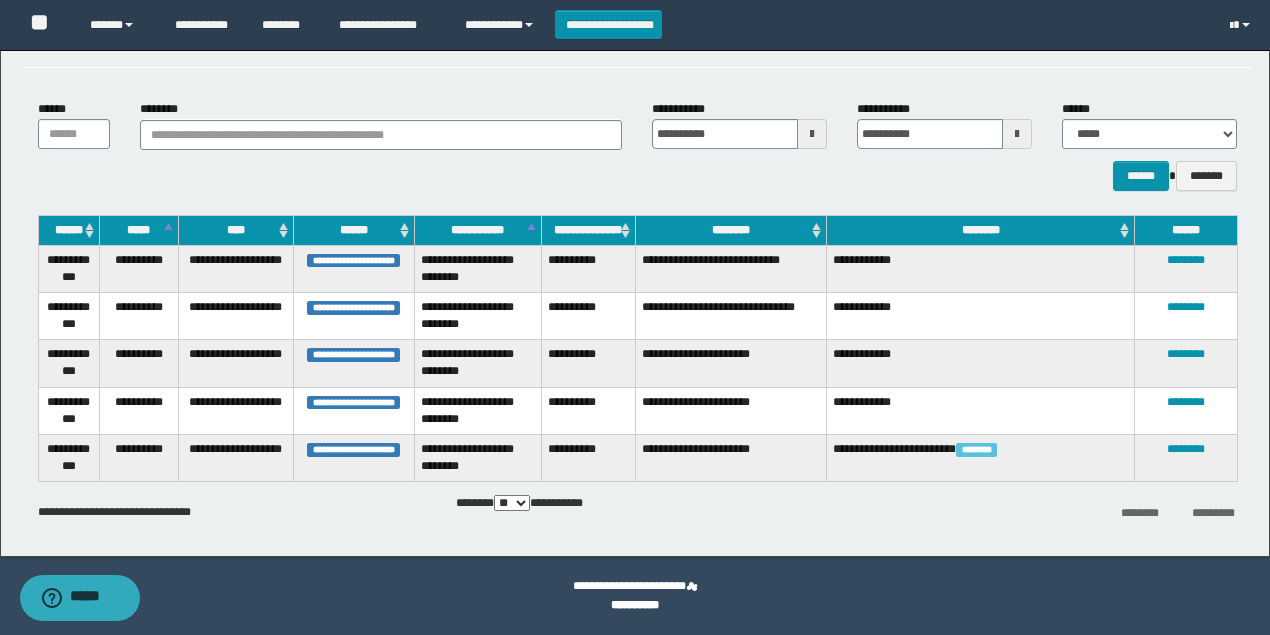 scroll, scrollTop: 79, scrollLeft: 0, axis: vertical 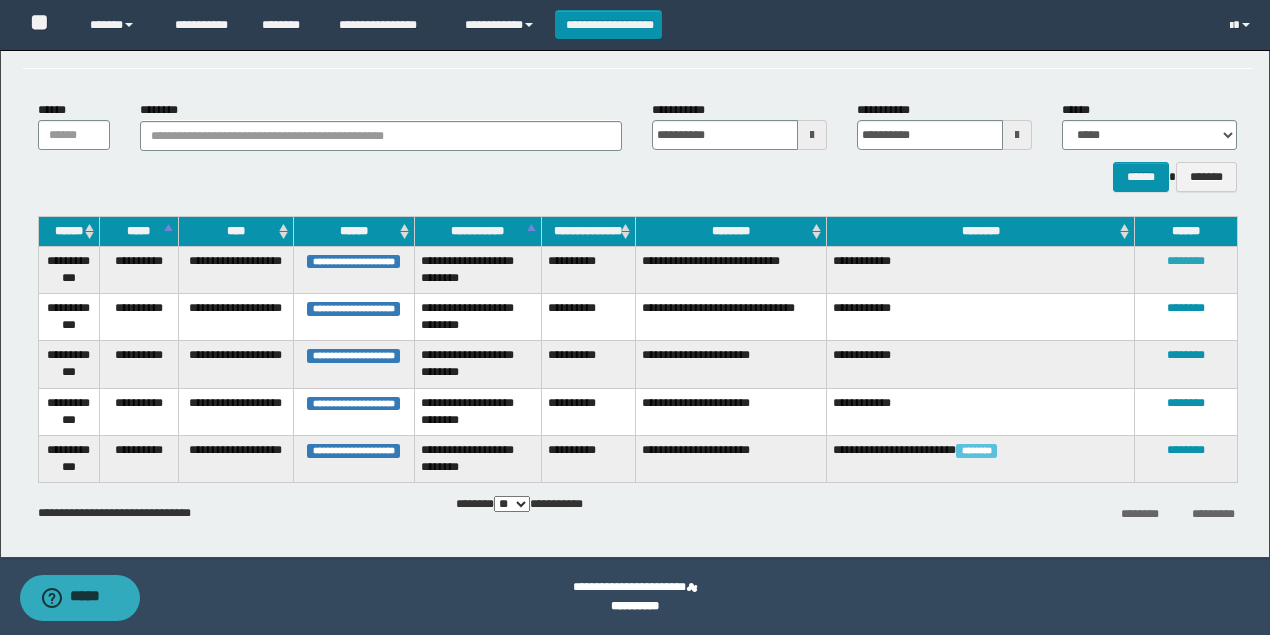 click on "********" at bounding box center (1186, 261) 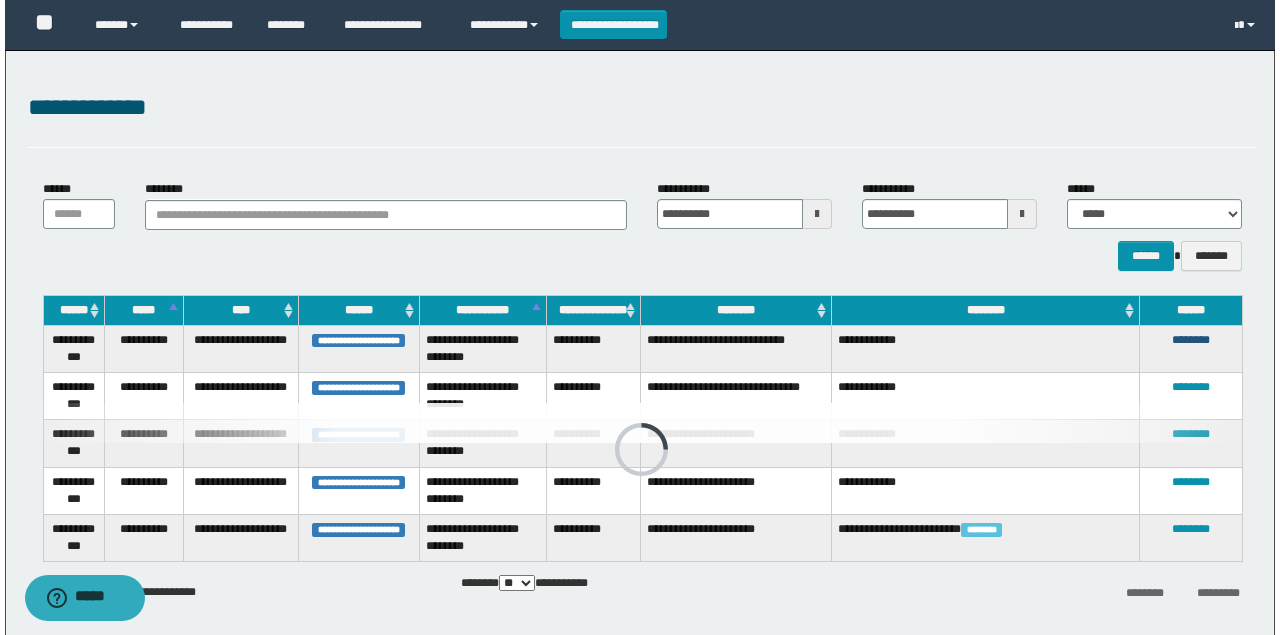 scroll, scrollTop: 0, scrollLeft: 0, axis: both 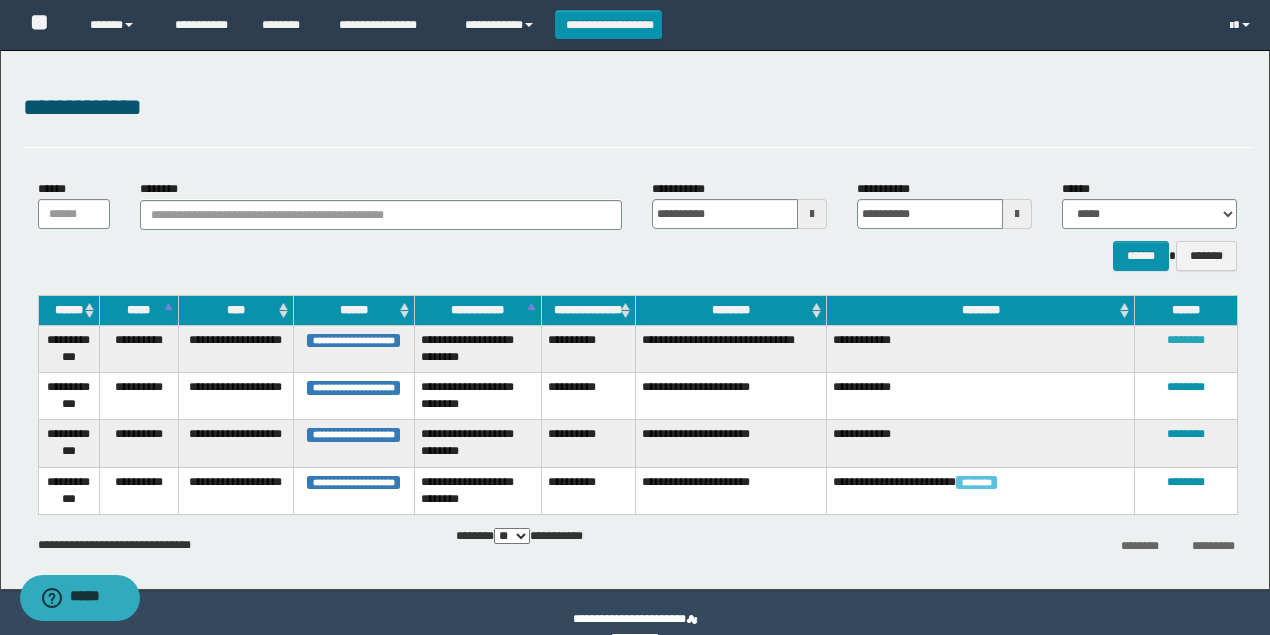 click on "********" at bounding box center (1186, 340) 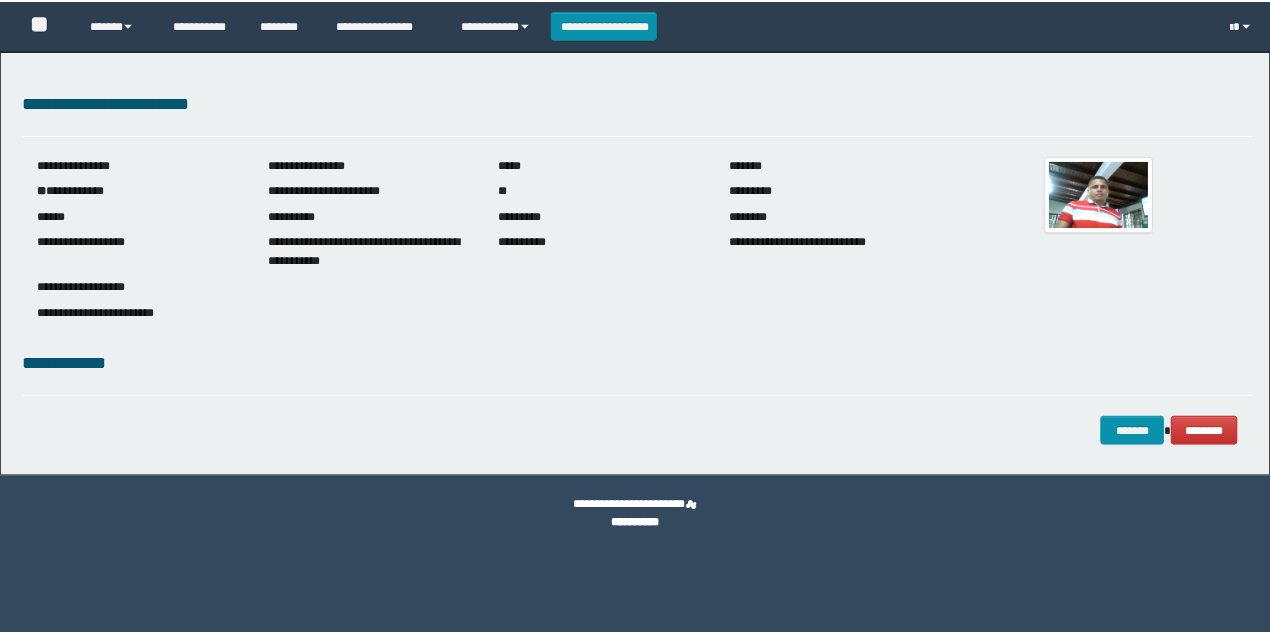 scroll, scrollTop: 0, scrollLeft: 0, axis: both 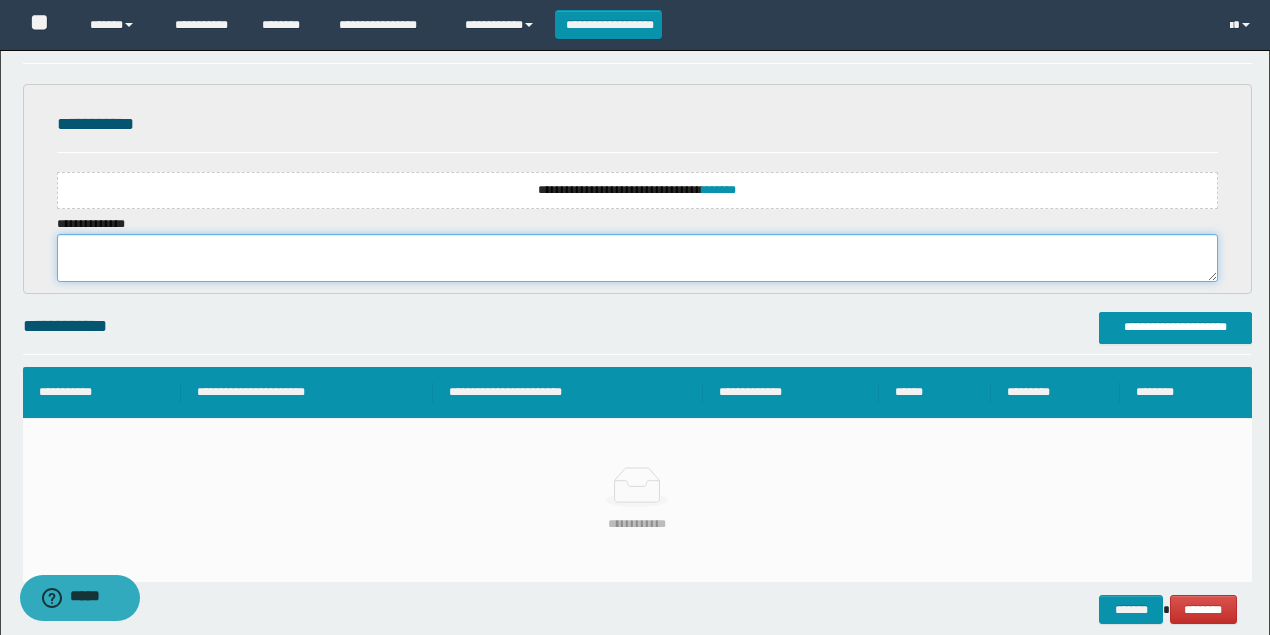 click at bounding box center (638, 258) 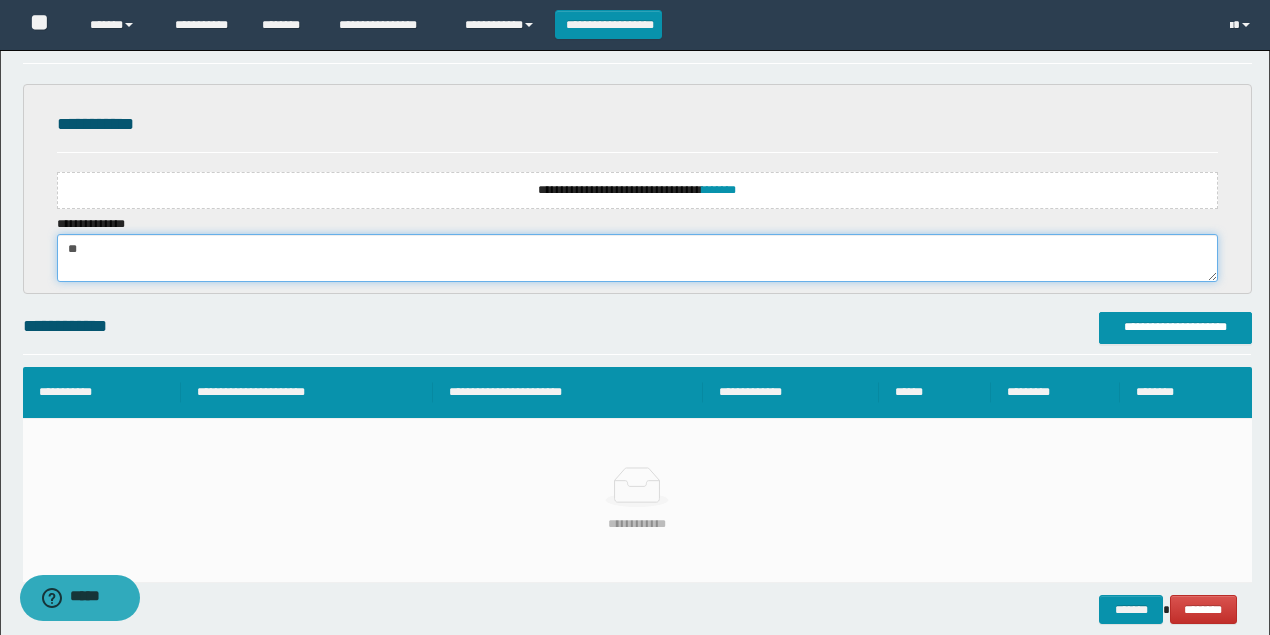 type on "*" 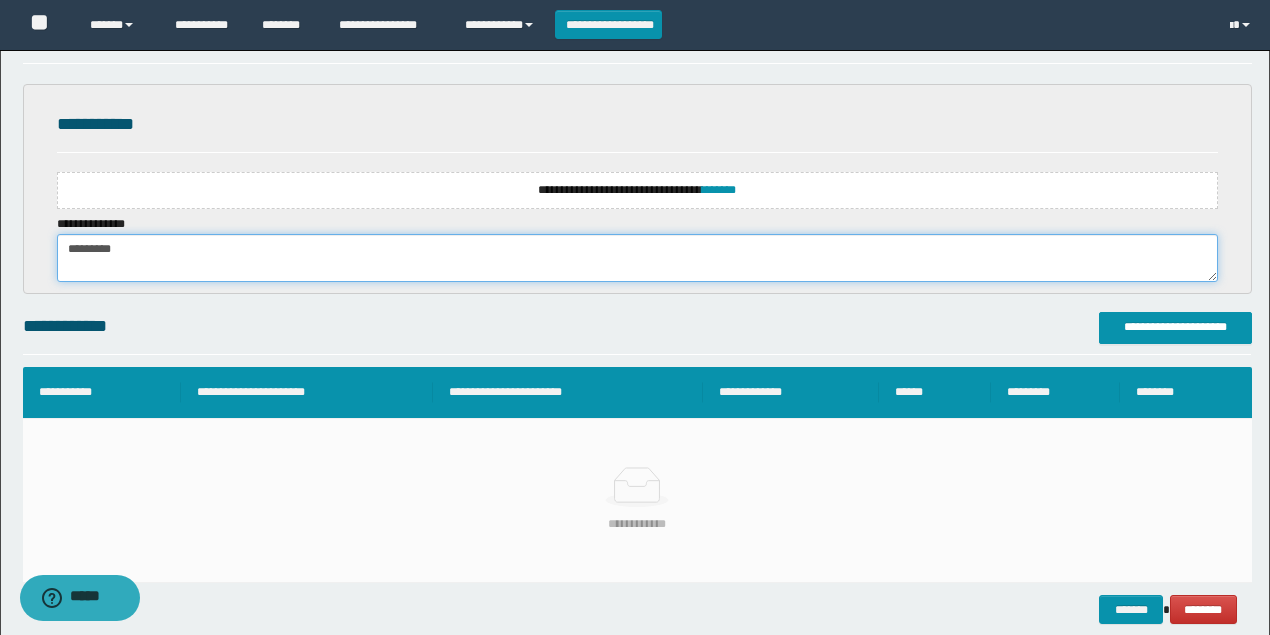 type on "*********" 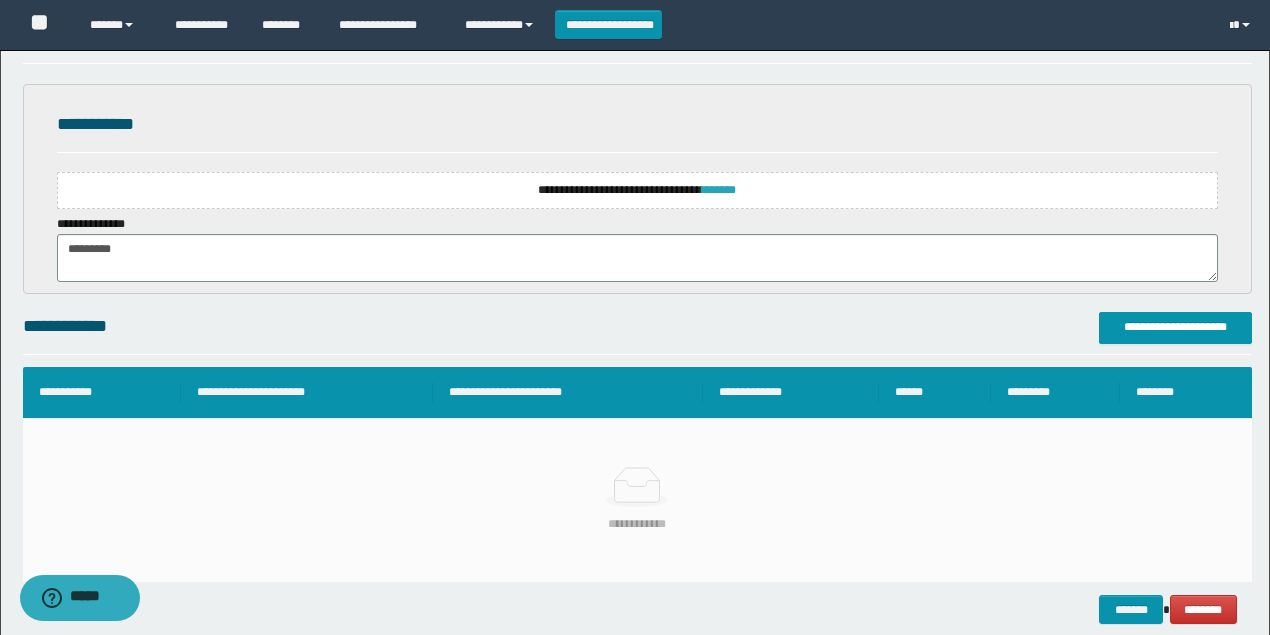 click on "*******" at bounding box center [719, 190] 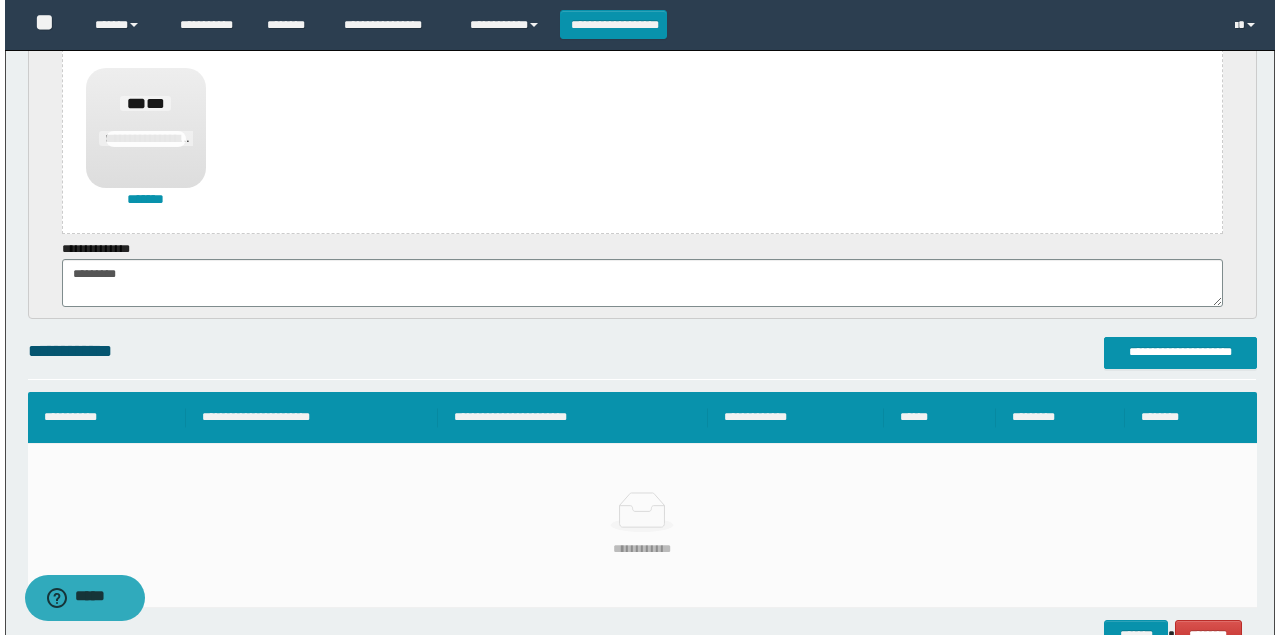 scroll, scrollTop: 466, scrollLeft: 0, axis: vertical 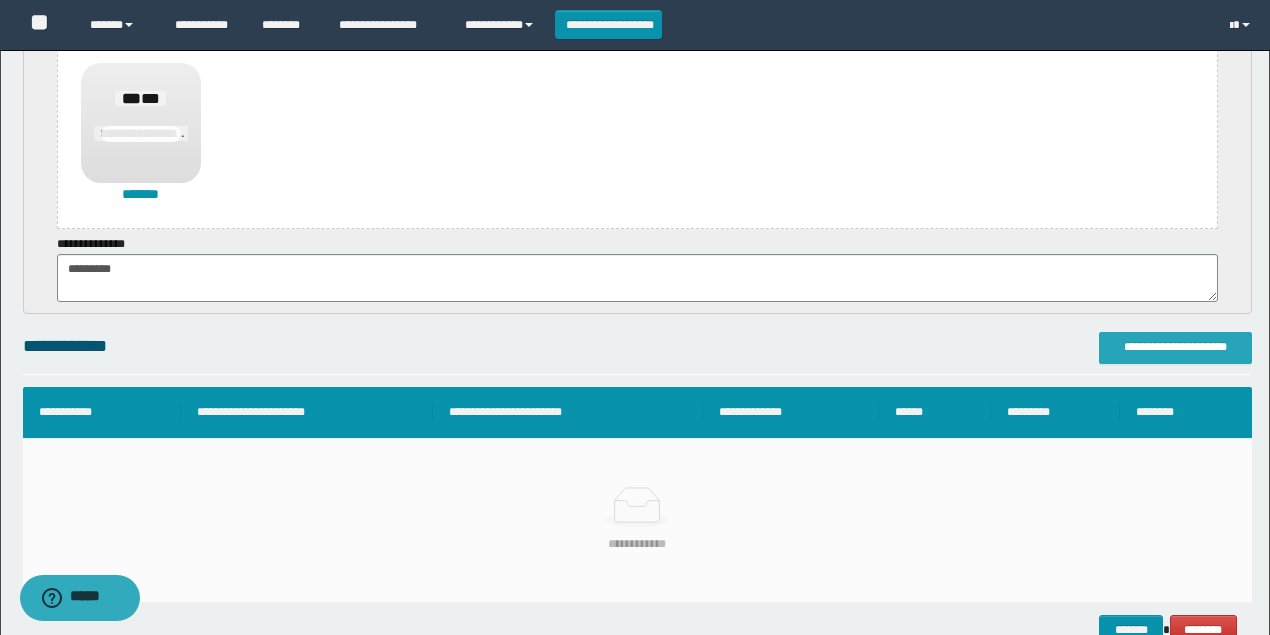click on "**********" at bounding box center (1175, 347) 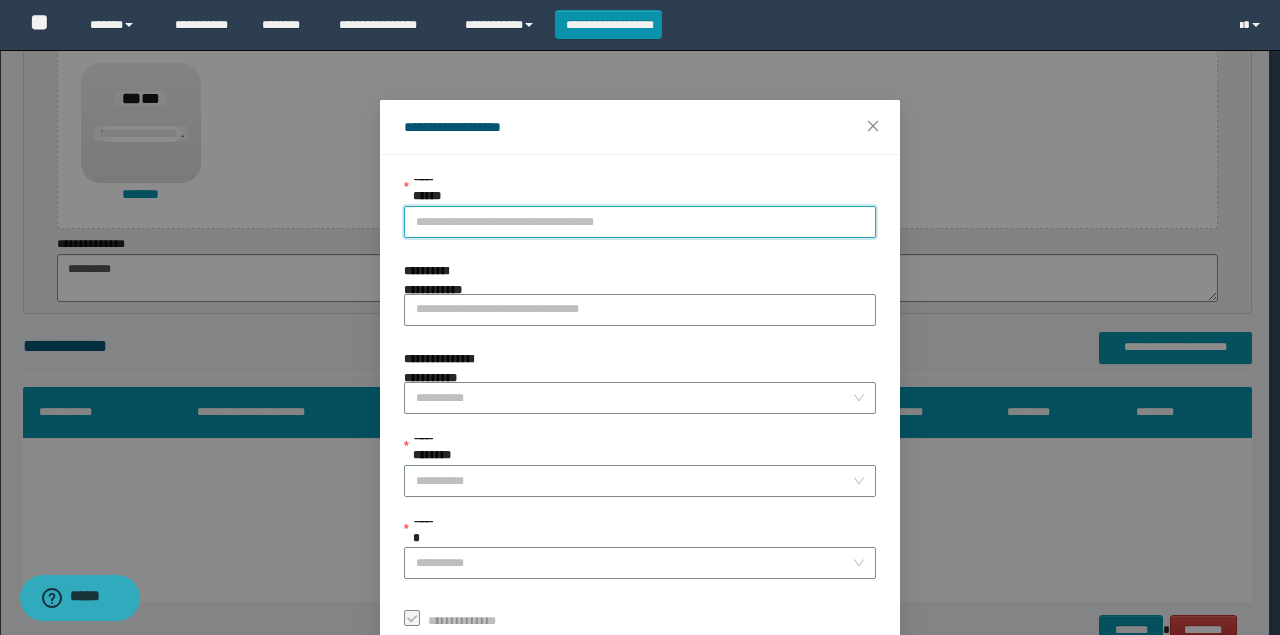 click on "**********" at bounding box center [640, 222] 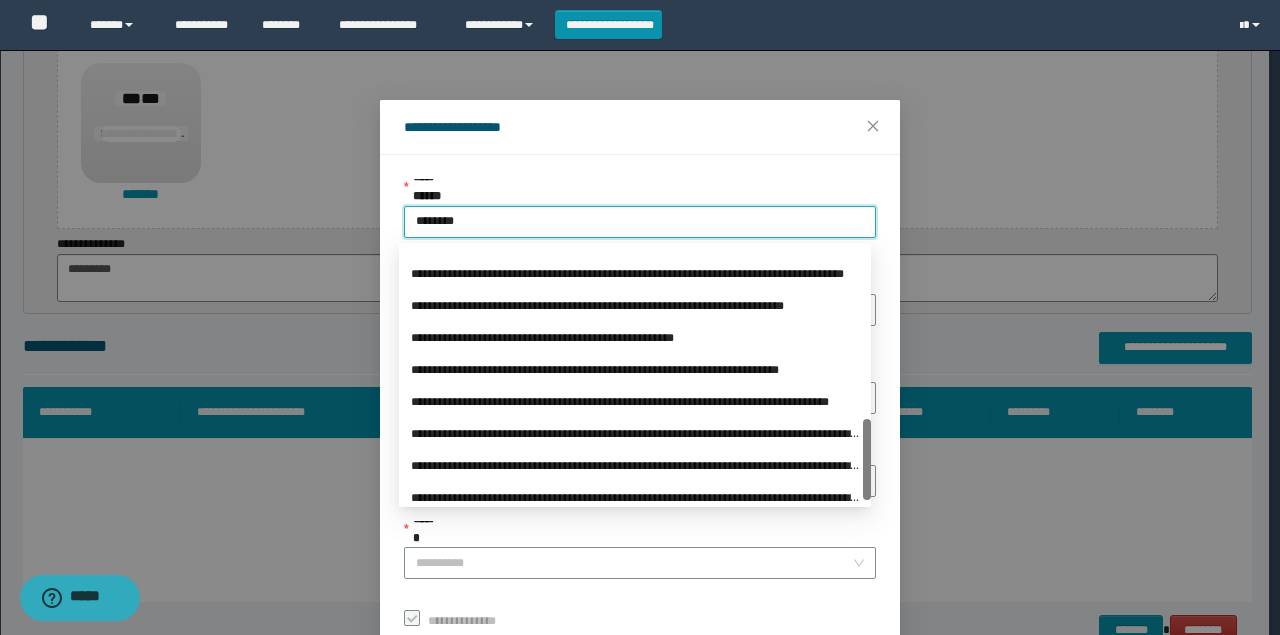scroll, scrollTop: 544, scrollLeft: 0, axis: vertical 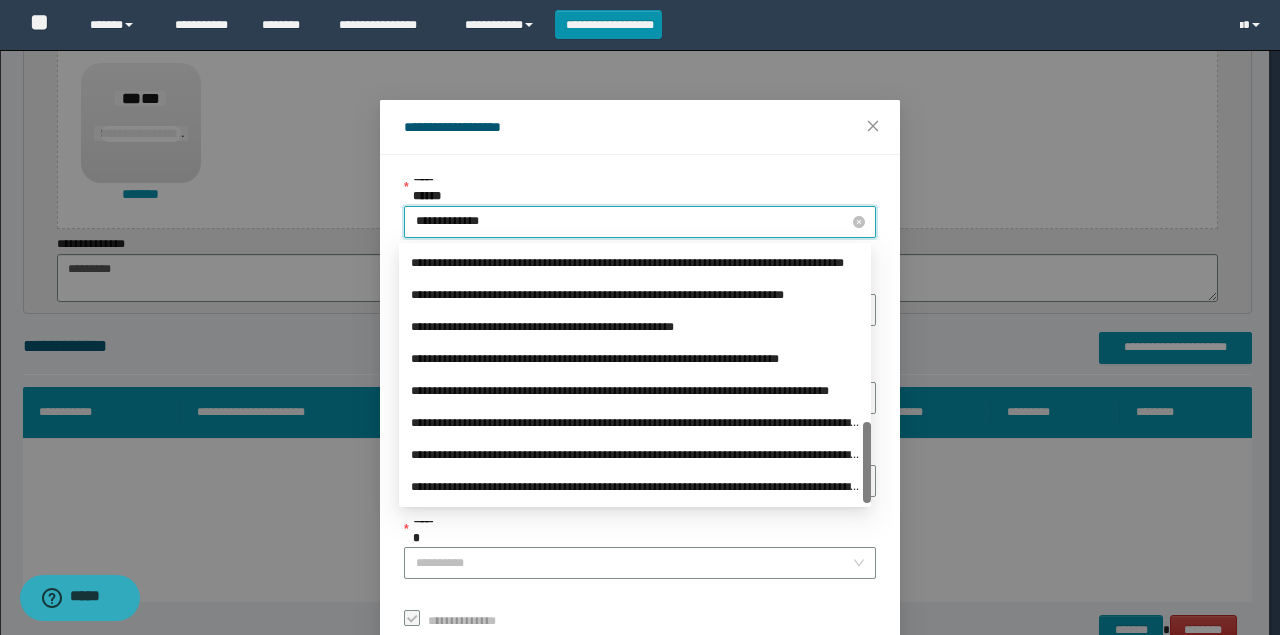 type on "**********" 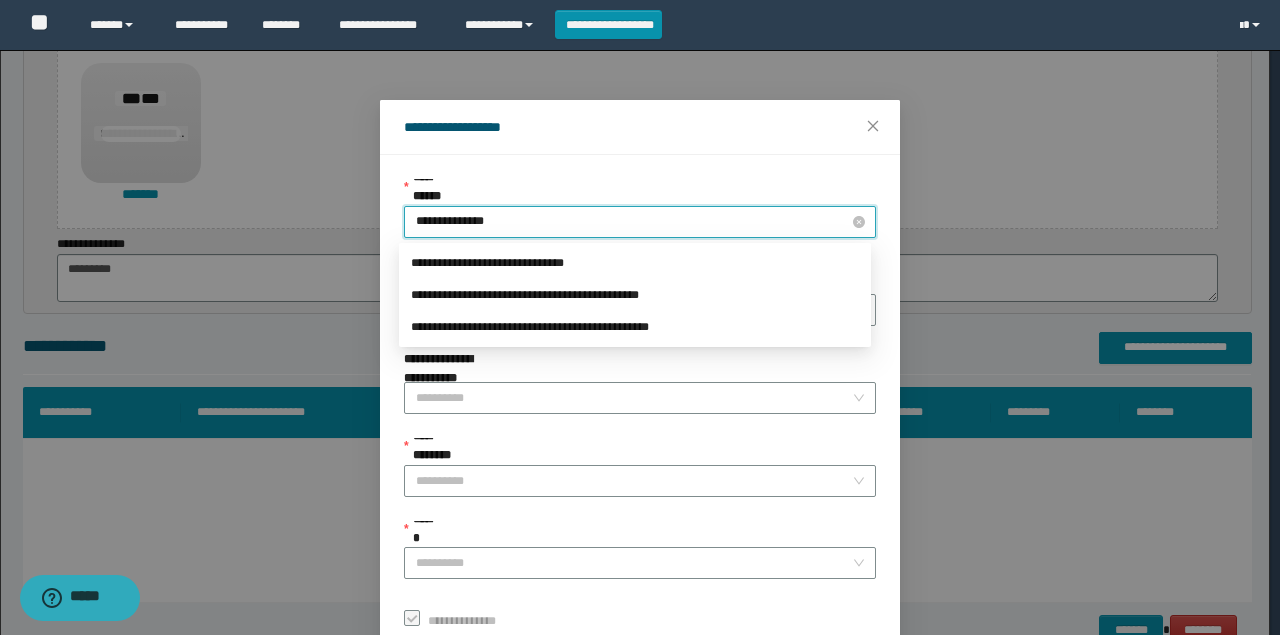 scroll, scrollTop: 0, scrollLeft: 0, axis: both 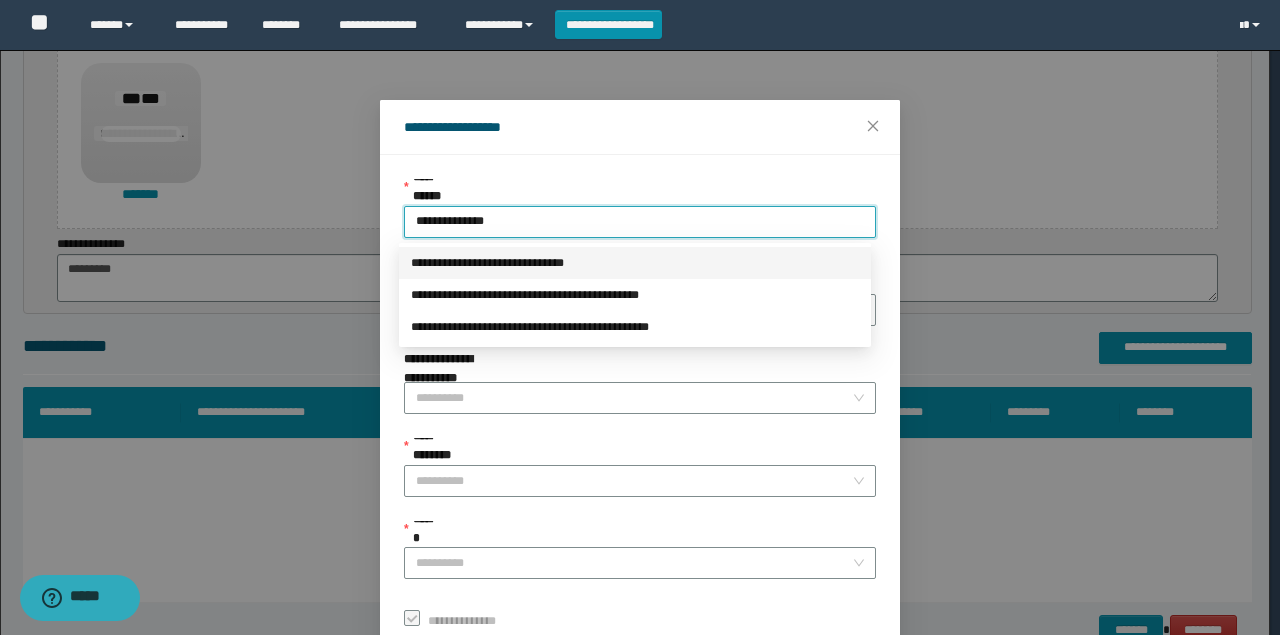 click on "**********" at bounding box center [635, 263] 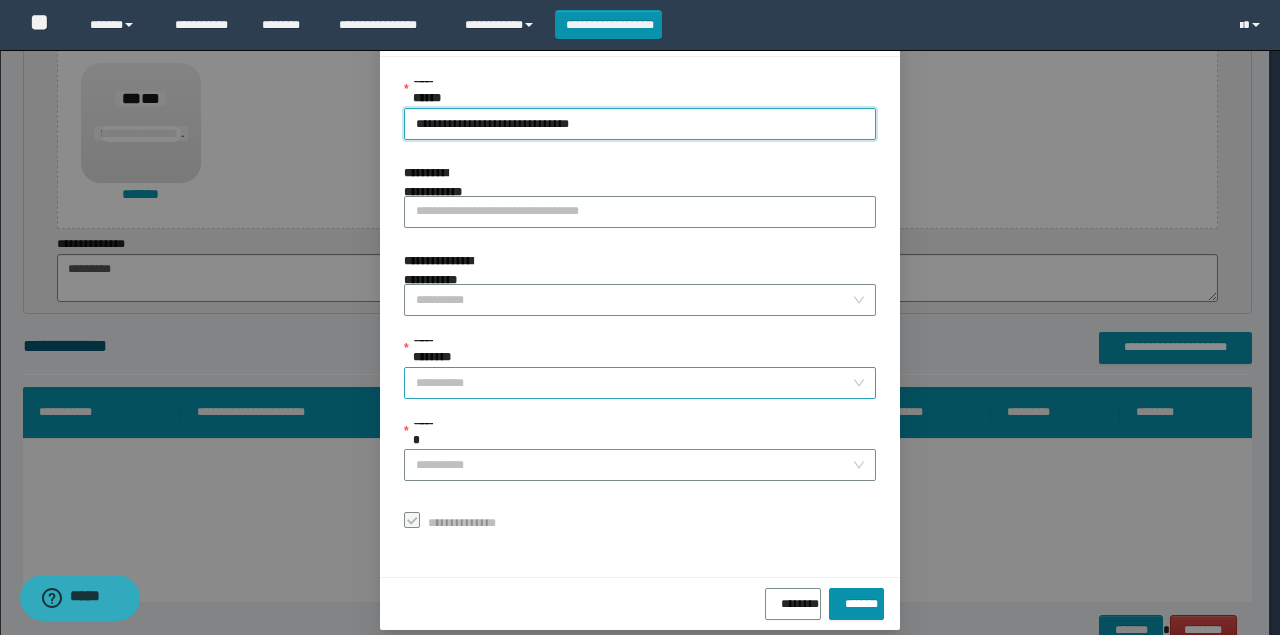 scroll, scrollTop: 116, scrollLeft: 0, axis: vertical 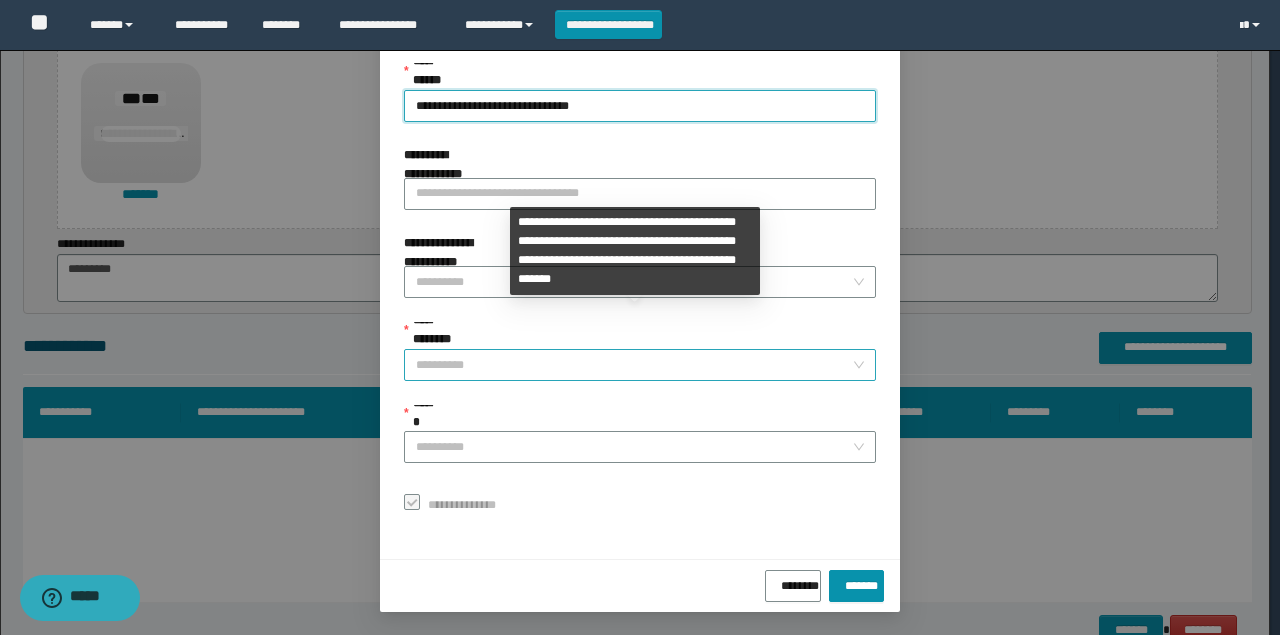 click on "**********" at bounding box center (640, 365) 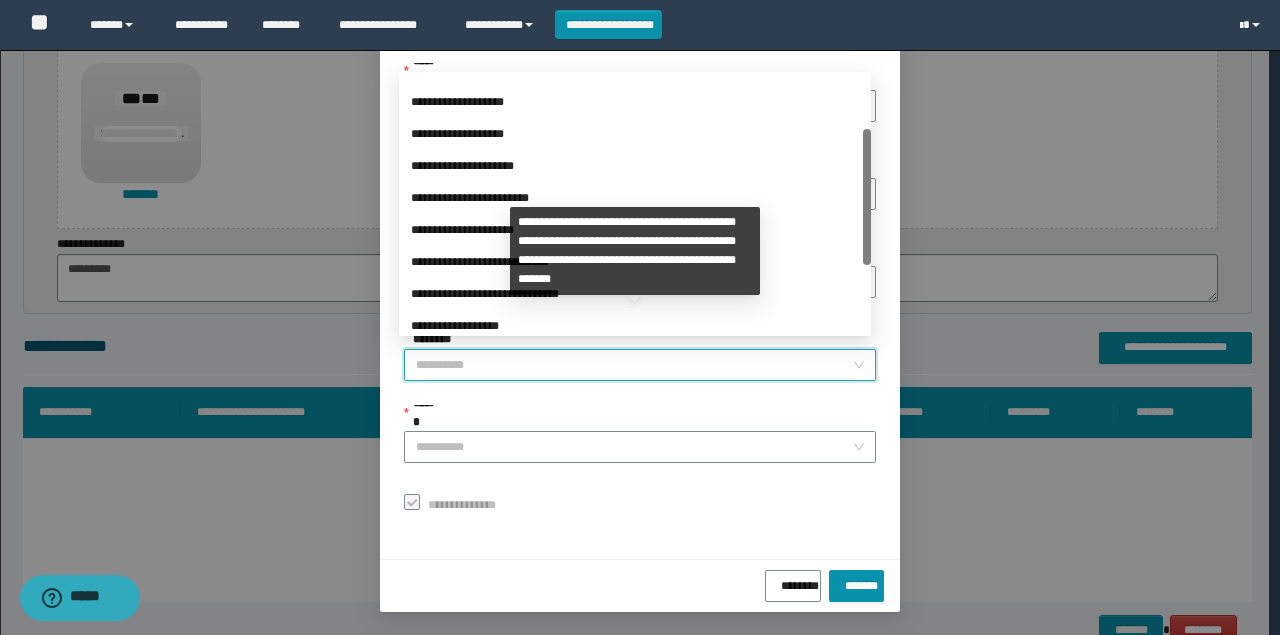 scroll, scrollTop: 224, scrollLeft: 0, axis: vertical 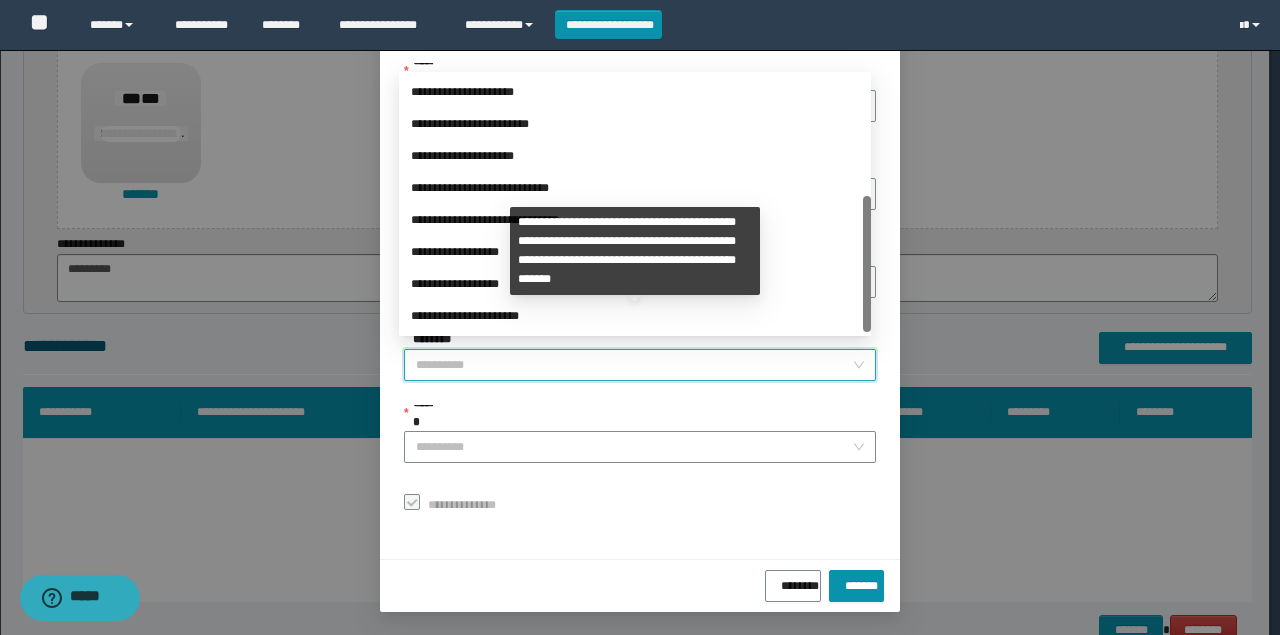 drag, startPoint x: 866, startPoint y: 126, endPoint x: 865, endPoint y: 278, distance: 152.0033 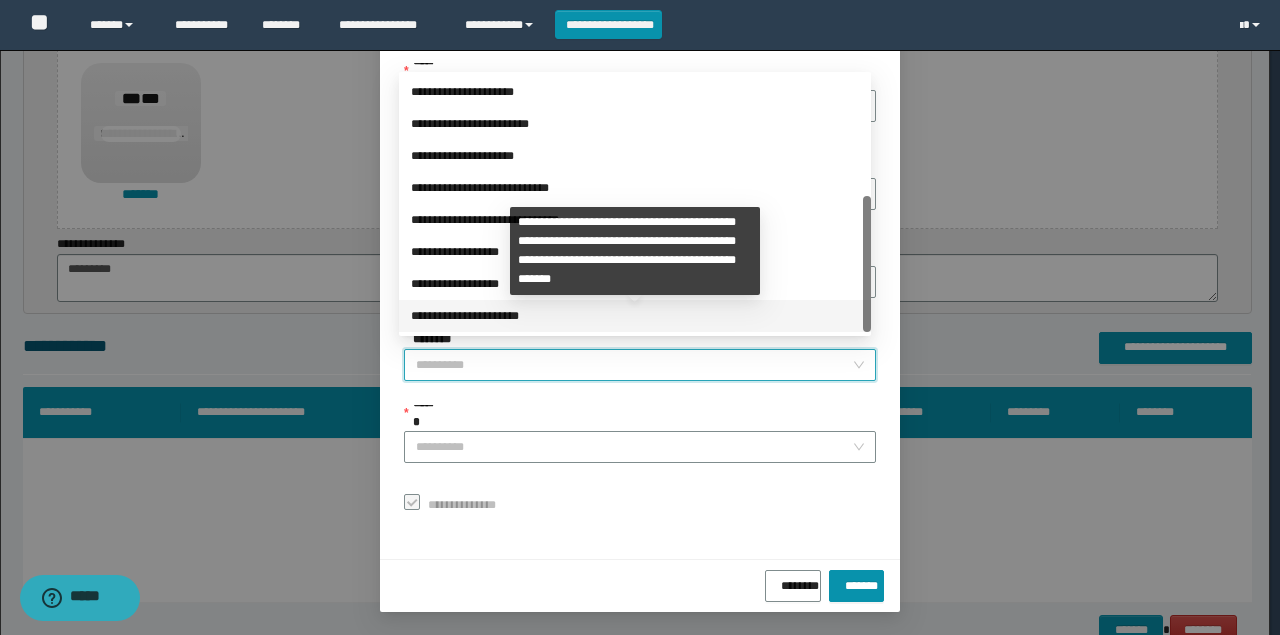 click on "**********" at bounding box center (635, 316) 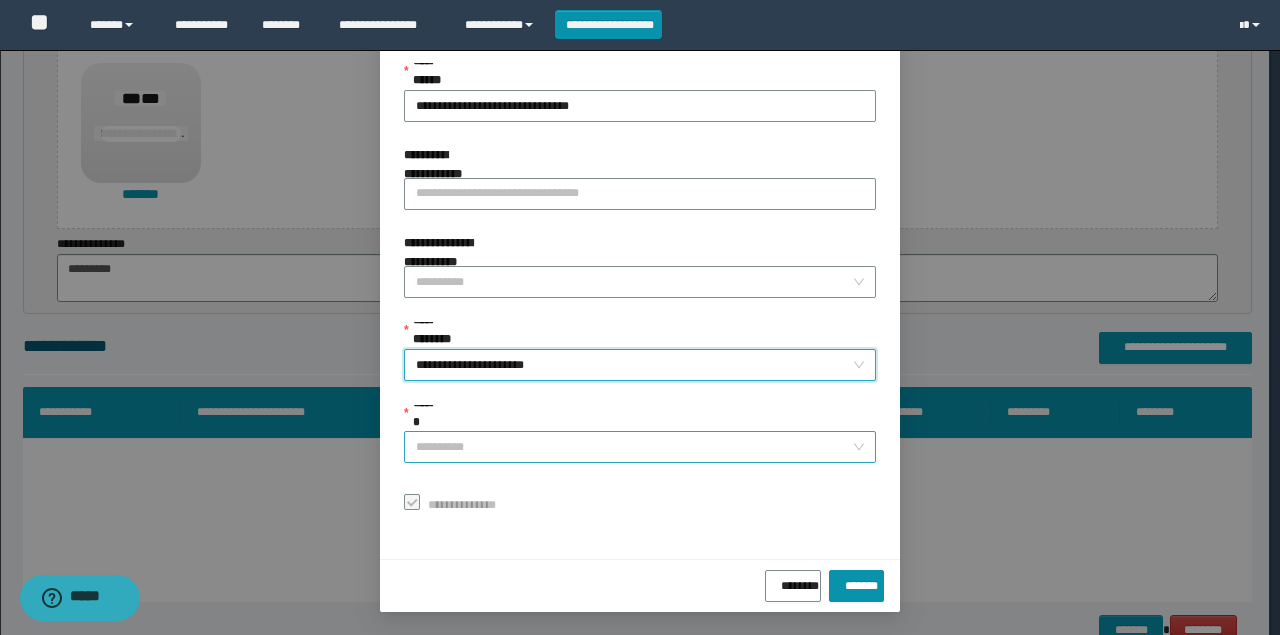 click on "**********" at bounding box center [640, 447] 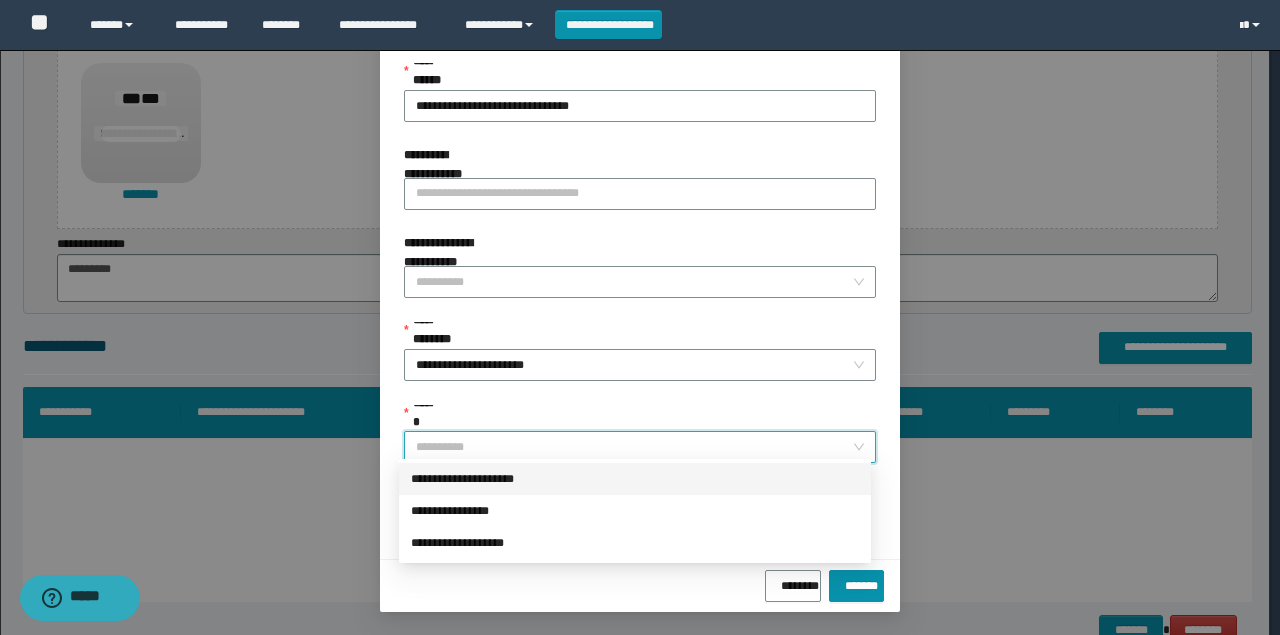 click on "**********" at bounding box center (635, 479) 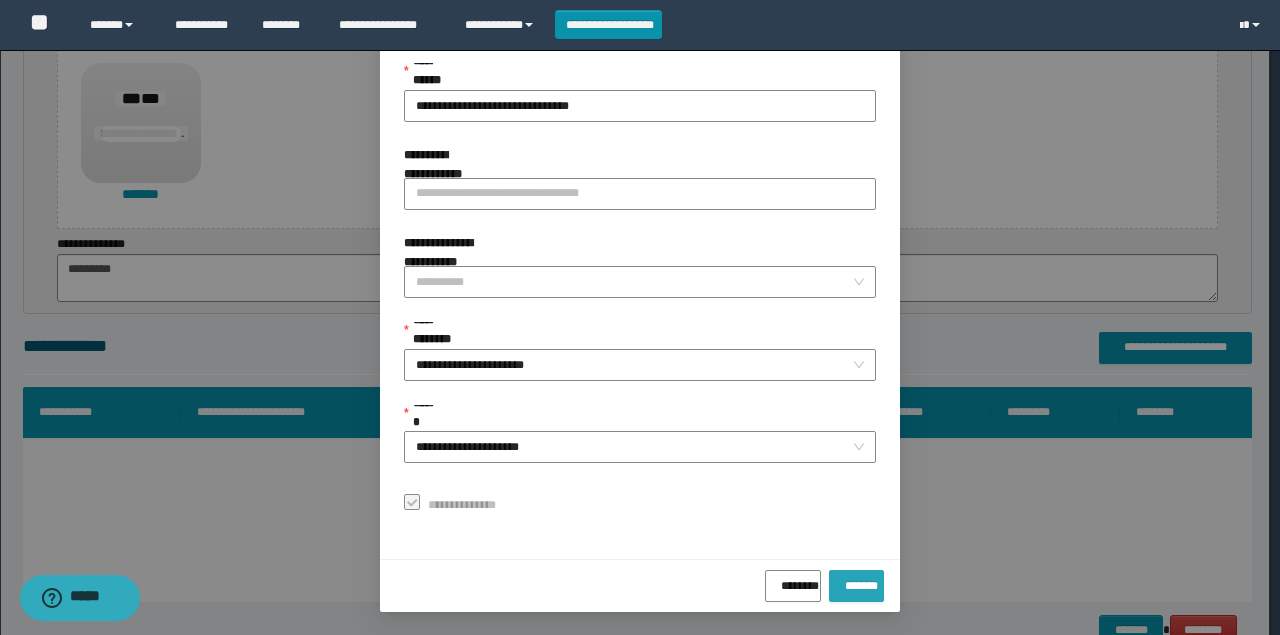 click on "*******" at bounding box center (856, 582) 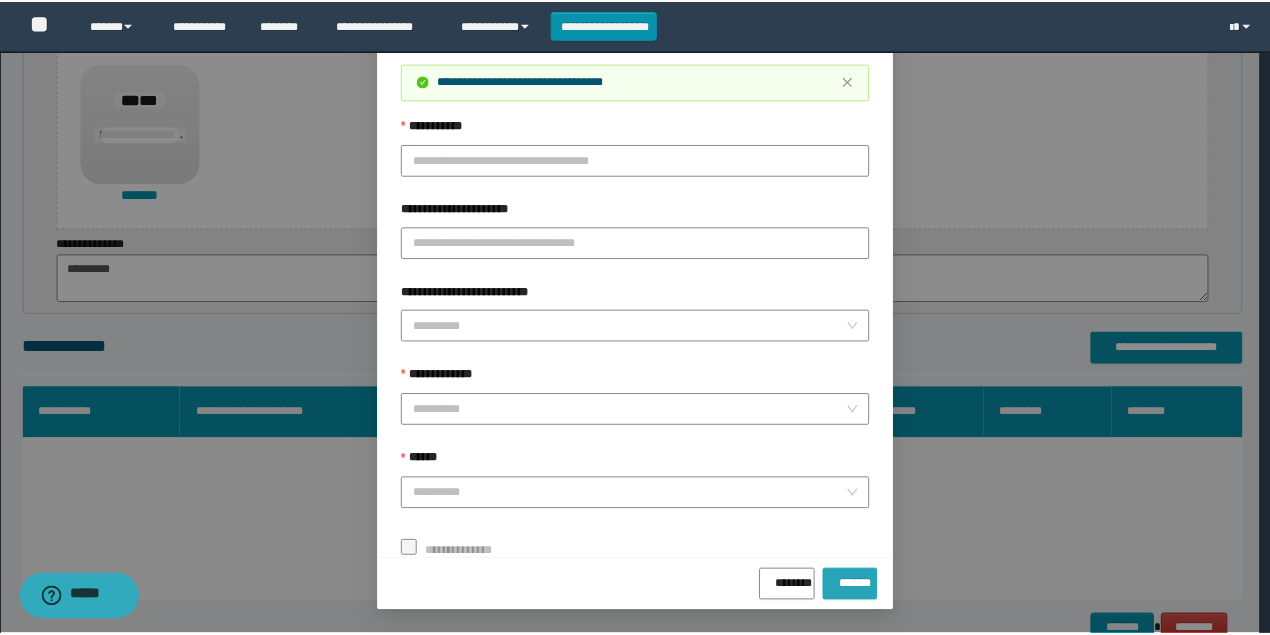 scroll, scrollTop: 68, scrollLeft: 0, axis: vertical 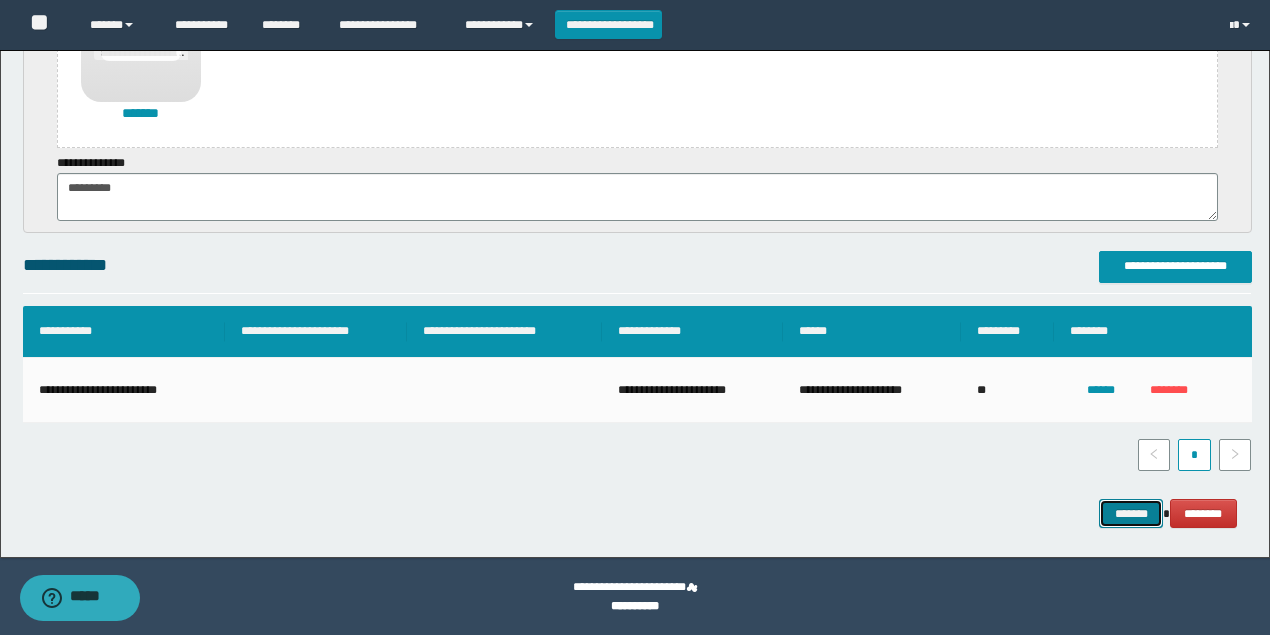 click on "*******" at bounding box center (1131, 513) 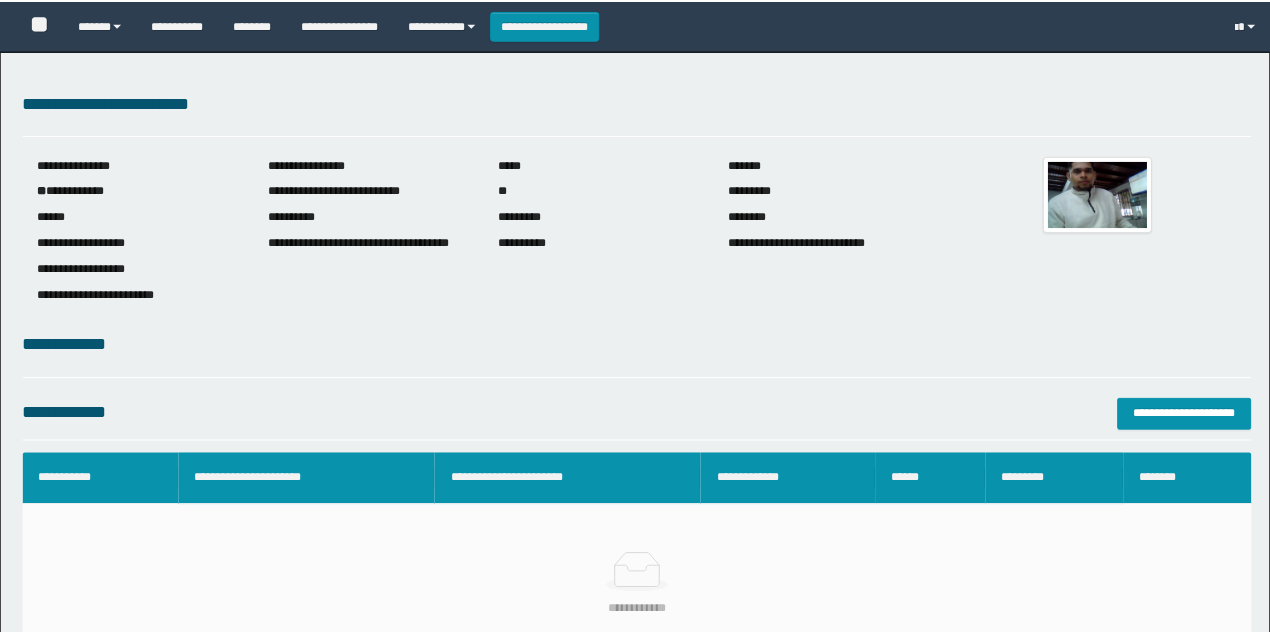 scroll, scrollTop: 0, scrollLeft: 0, axis: both 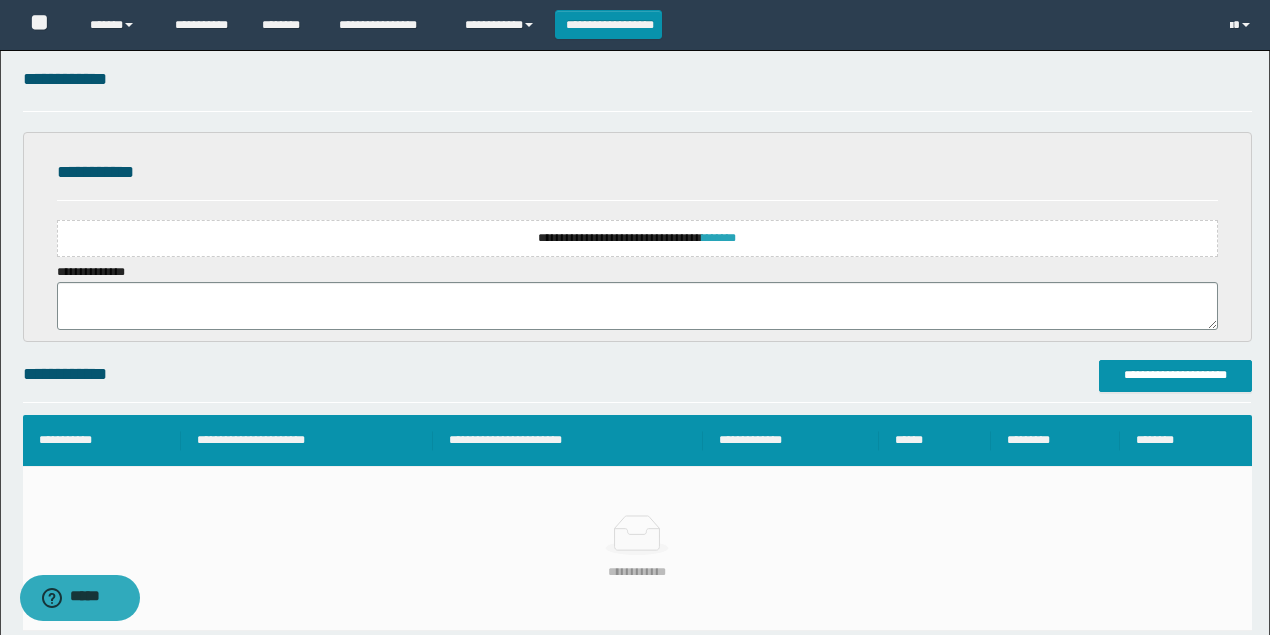 click on "*******" at bounding box center [719, 238] 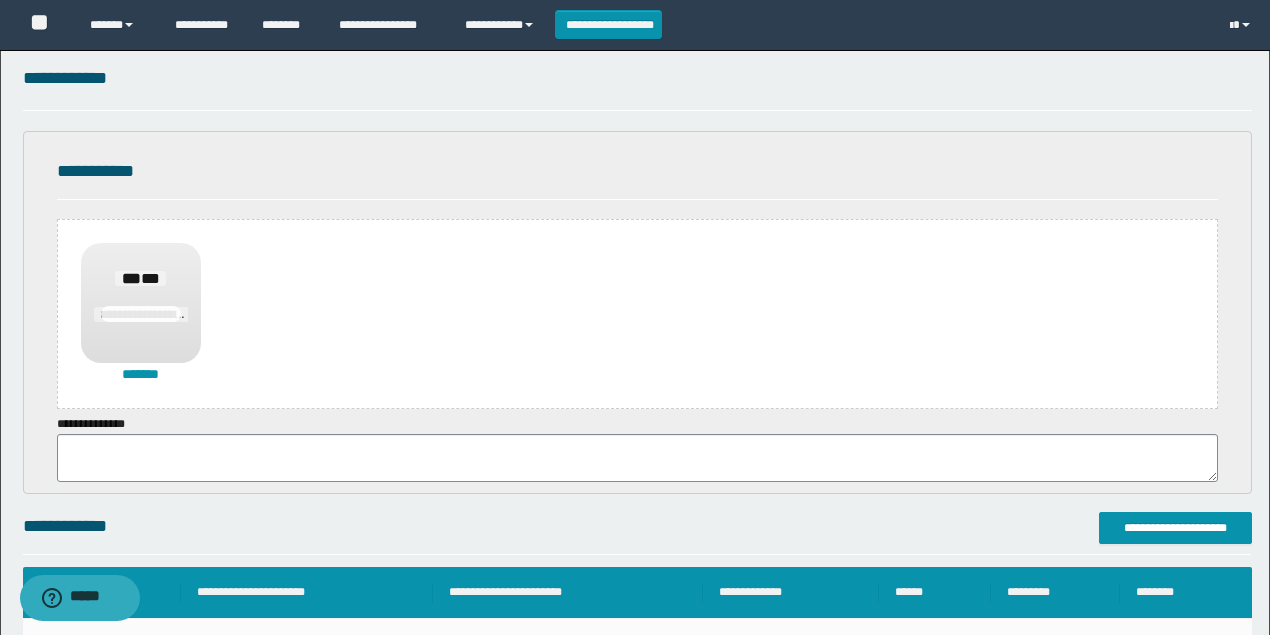 scroll, scrollTop: 333, scrollLeft: 0, axis: vertical 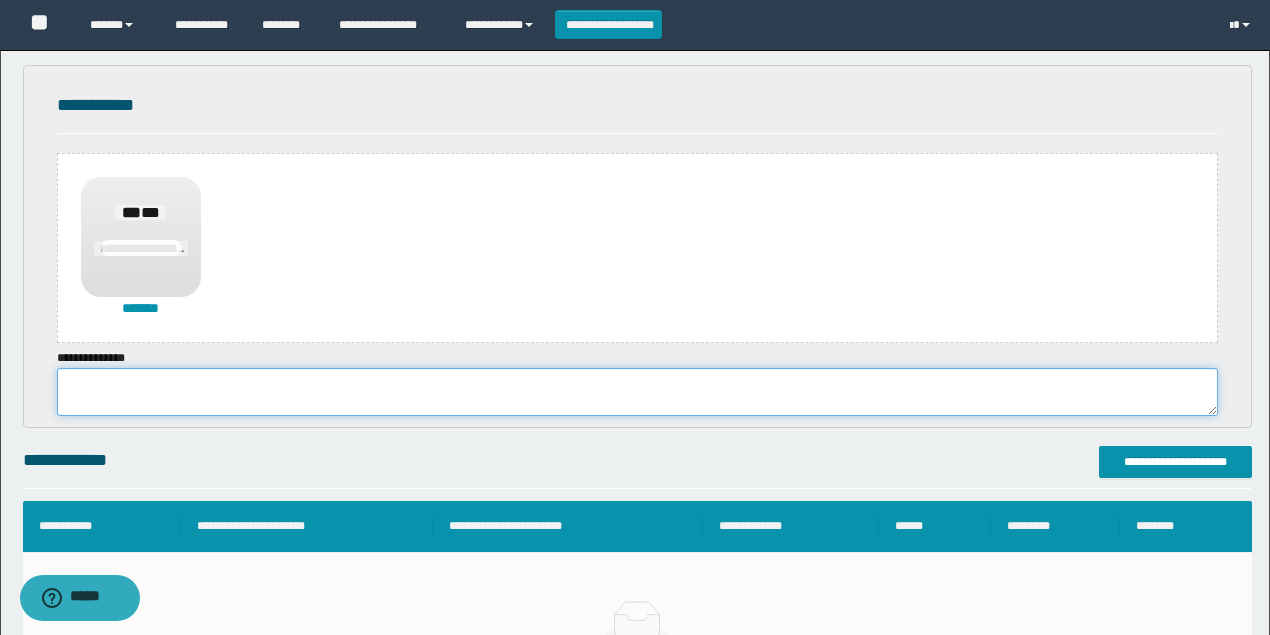 click at bounding box center [638, 392] 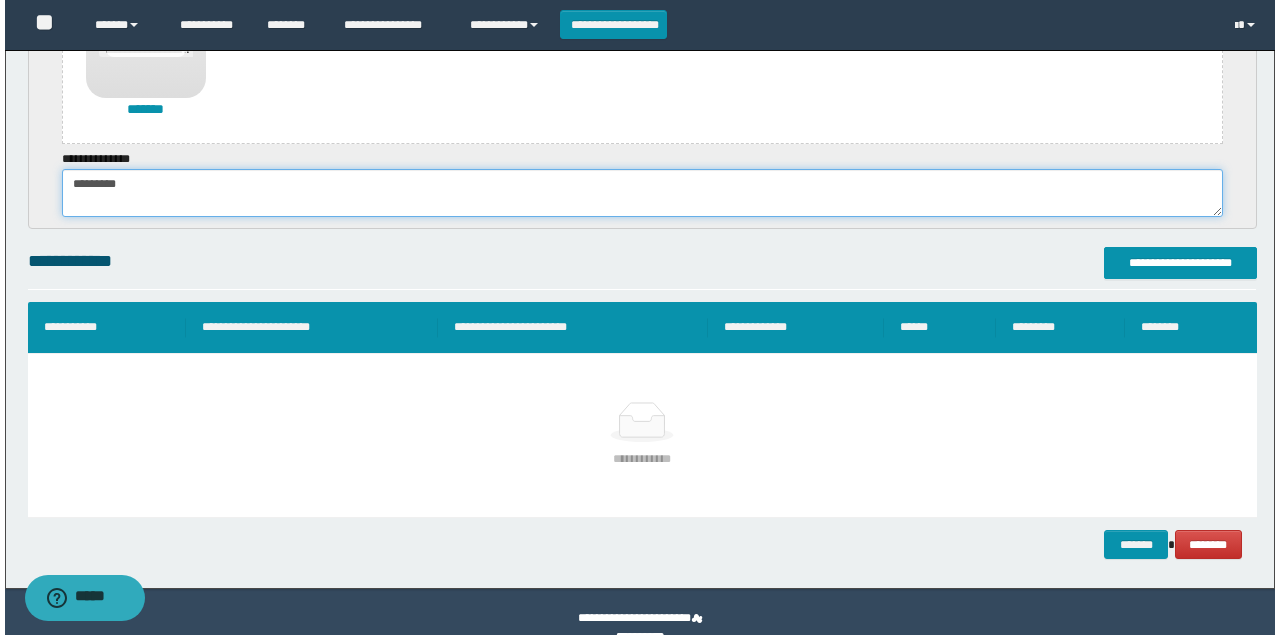 scroll, scrollTop: 533, scrollLeft: 0, axis: vertical 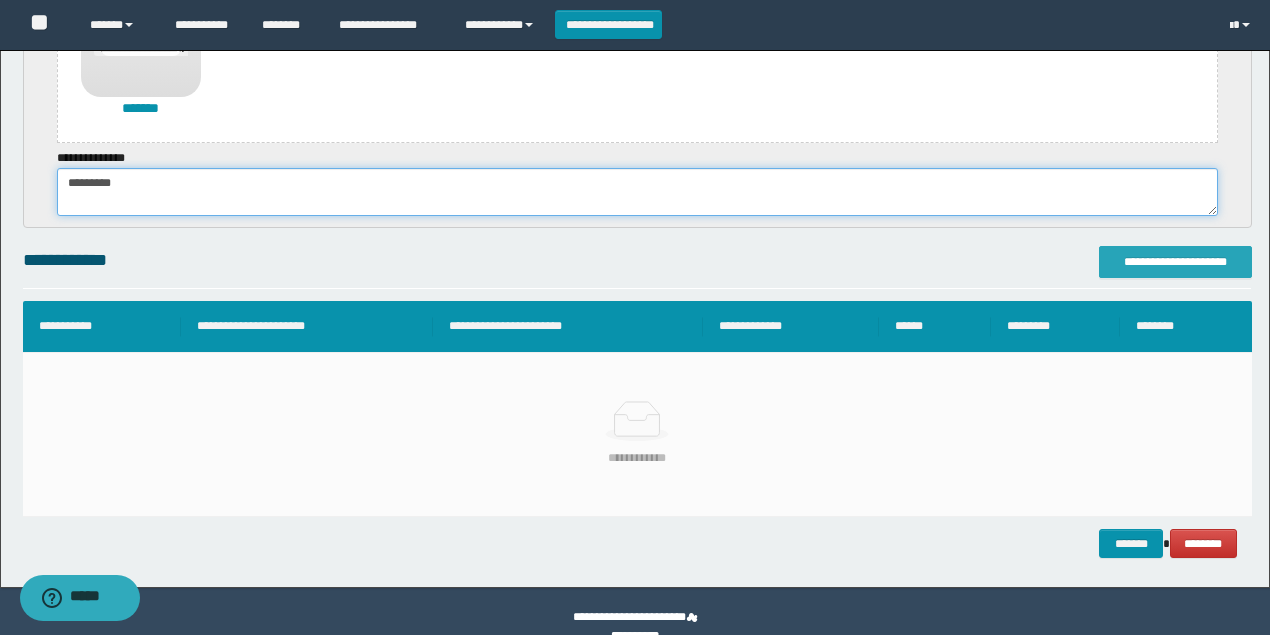 type on "*********" 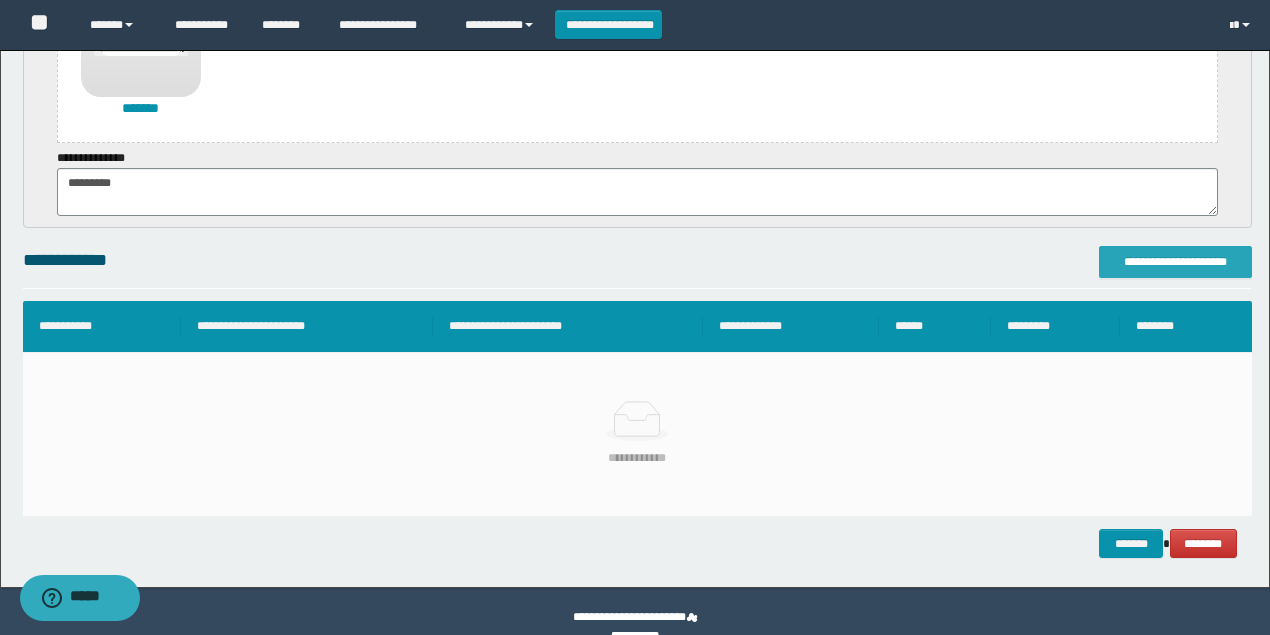 click on "**********" at bounding box center [1175, 262] 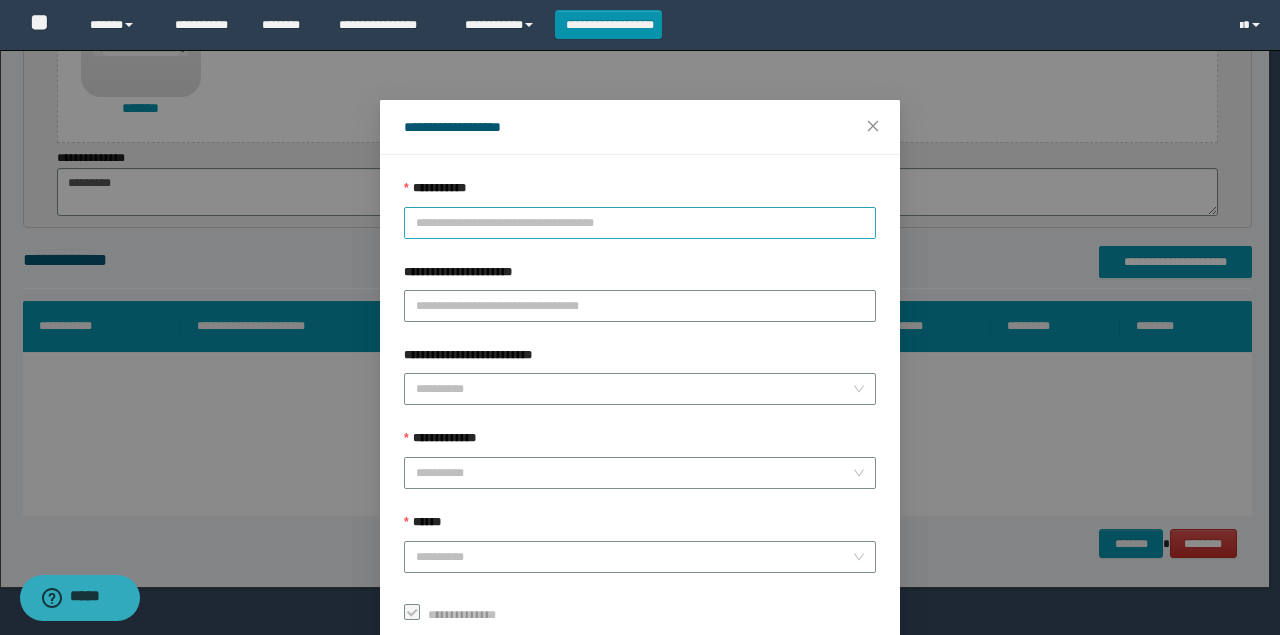 click on "**********" at bounding box center (640, 223) 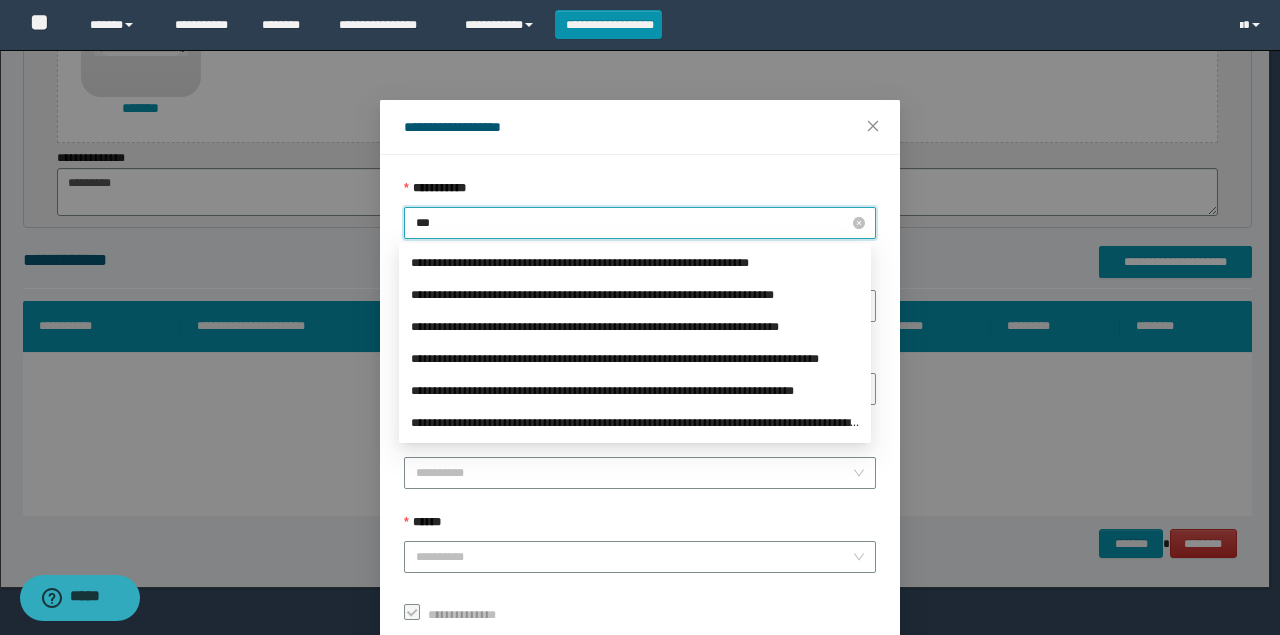 type on "****" 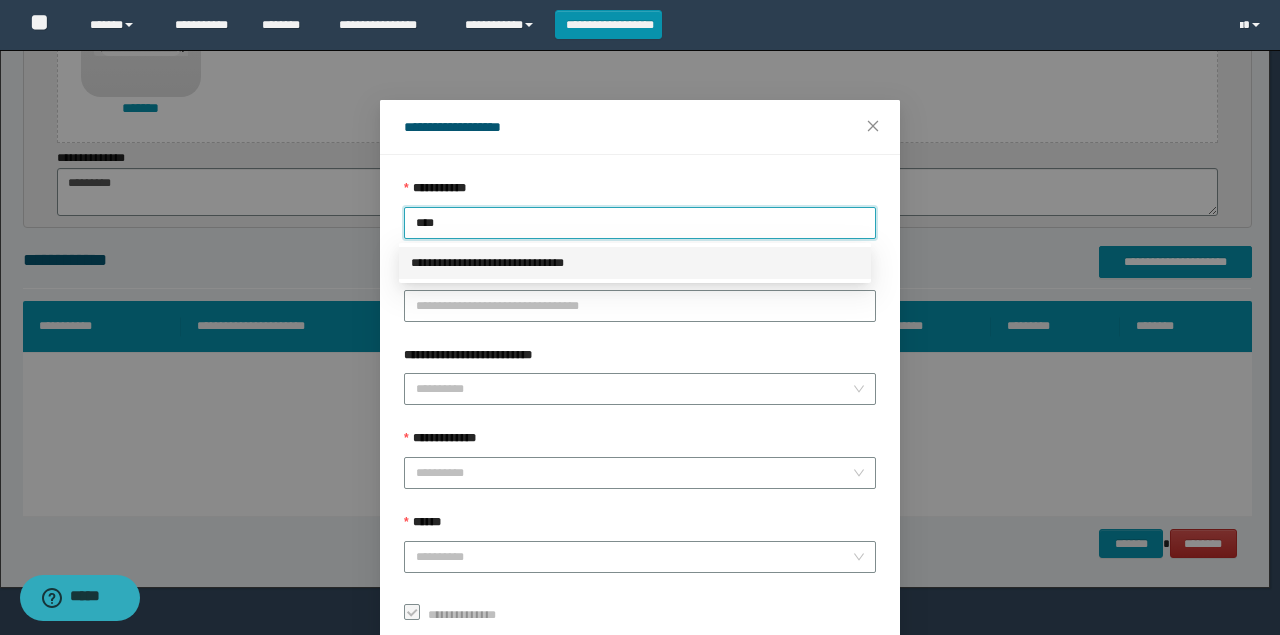 click on "**********" at bounding box center (635, 263) 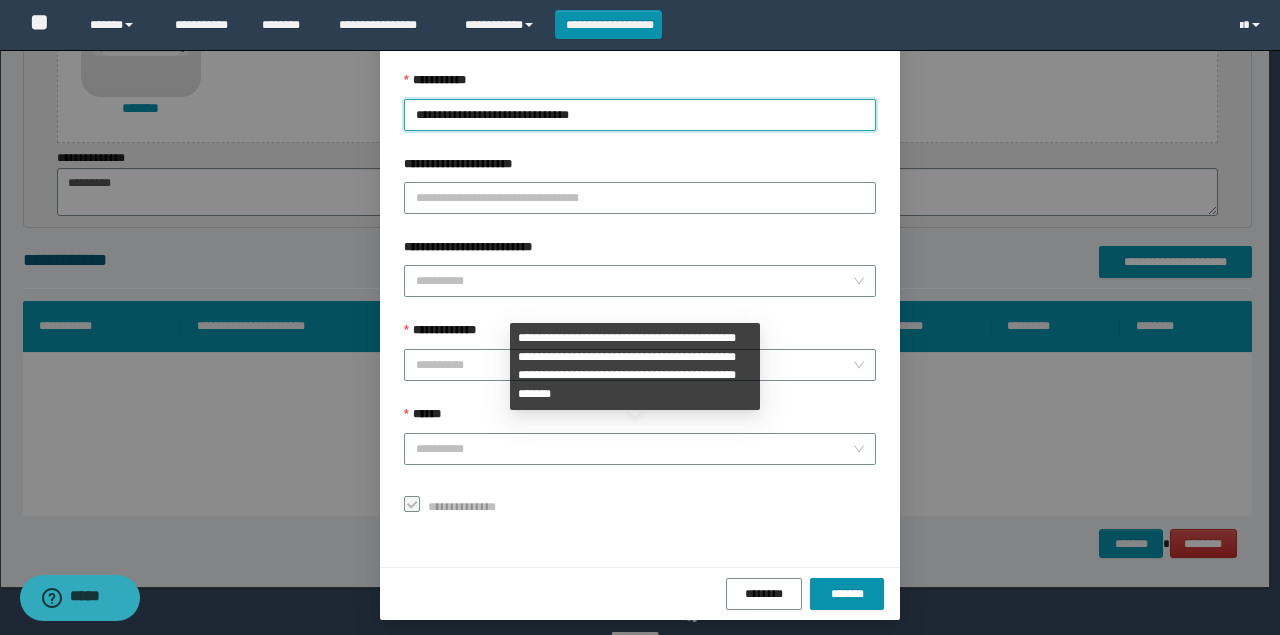 scroll, scrollTop: 116, scrollLeft: 0, axis: vertical 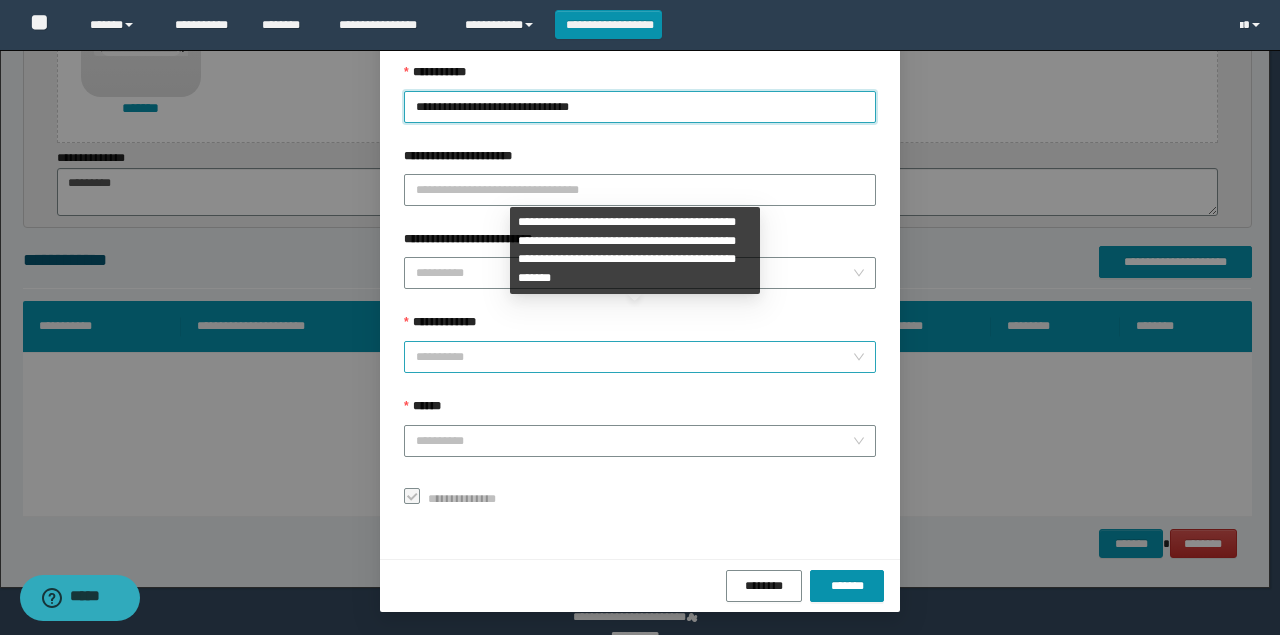click on "**********" at bounding box center [634, 357] 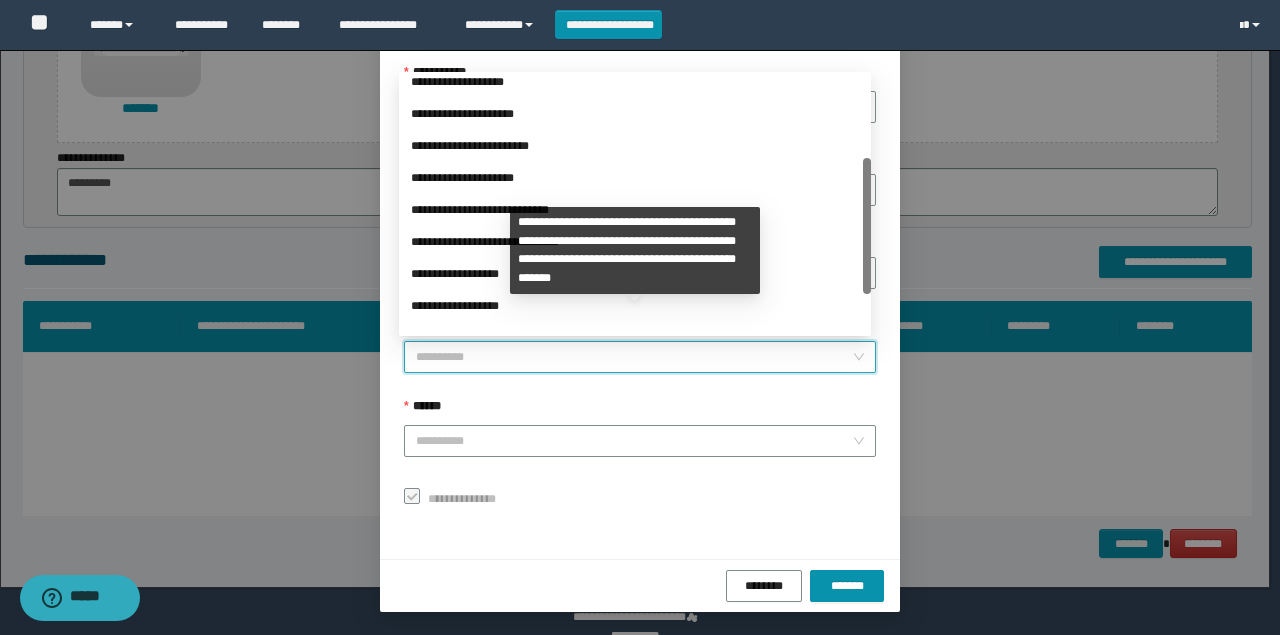 scroll, scrollTop: 224, scrollLeft: 0, axis: vertical 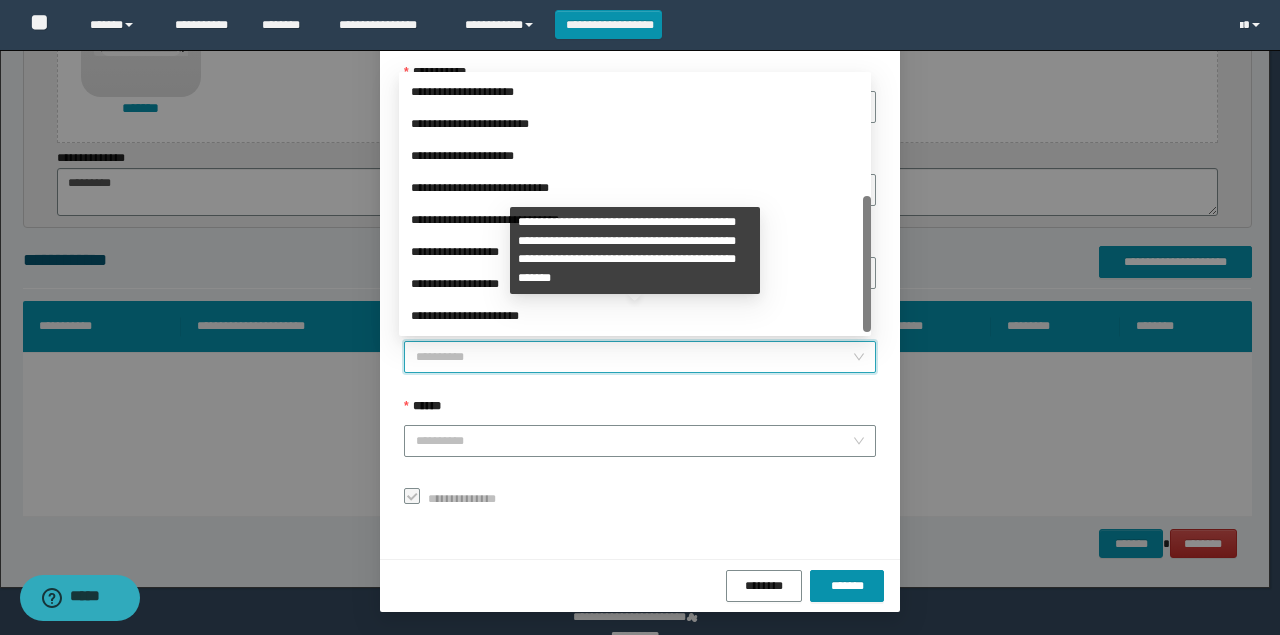 drag, startPoint x: 864, startPoint y: 162, endPoint x: 864, endPoint y: 294, distance: 132 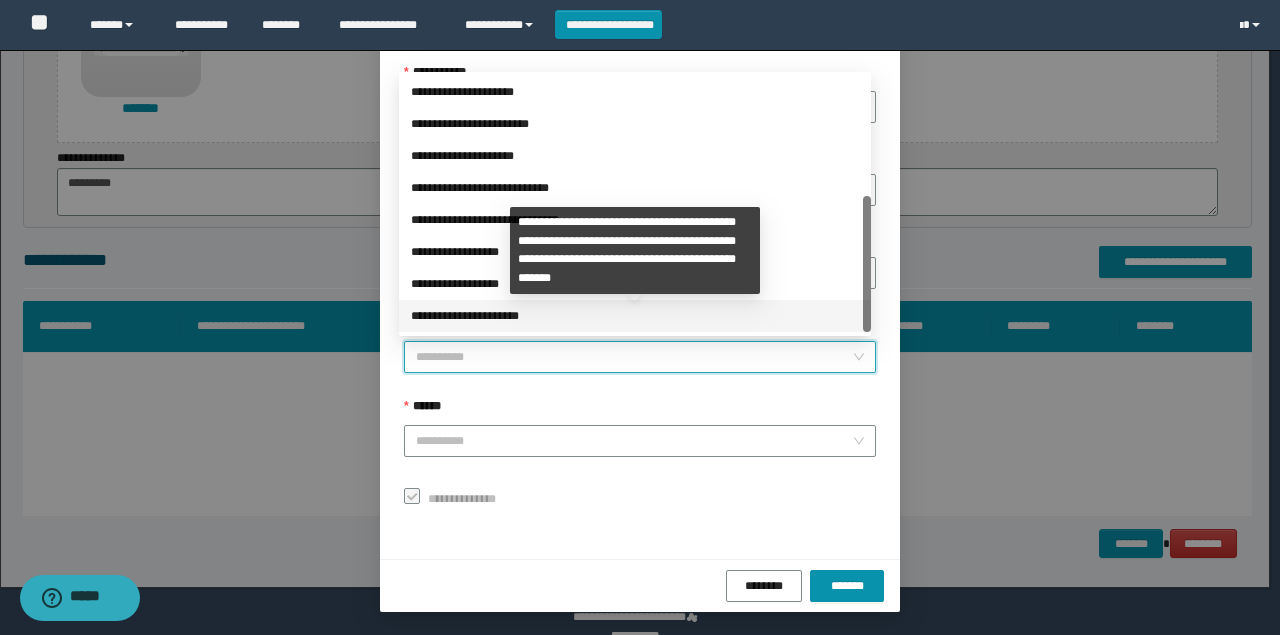 click on "**********" at bounding box center (635, 316) 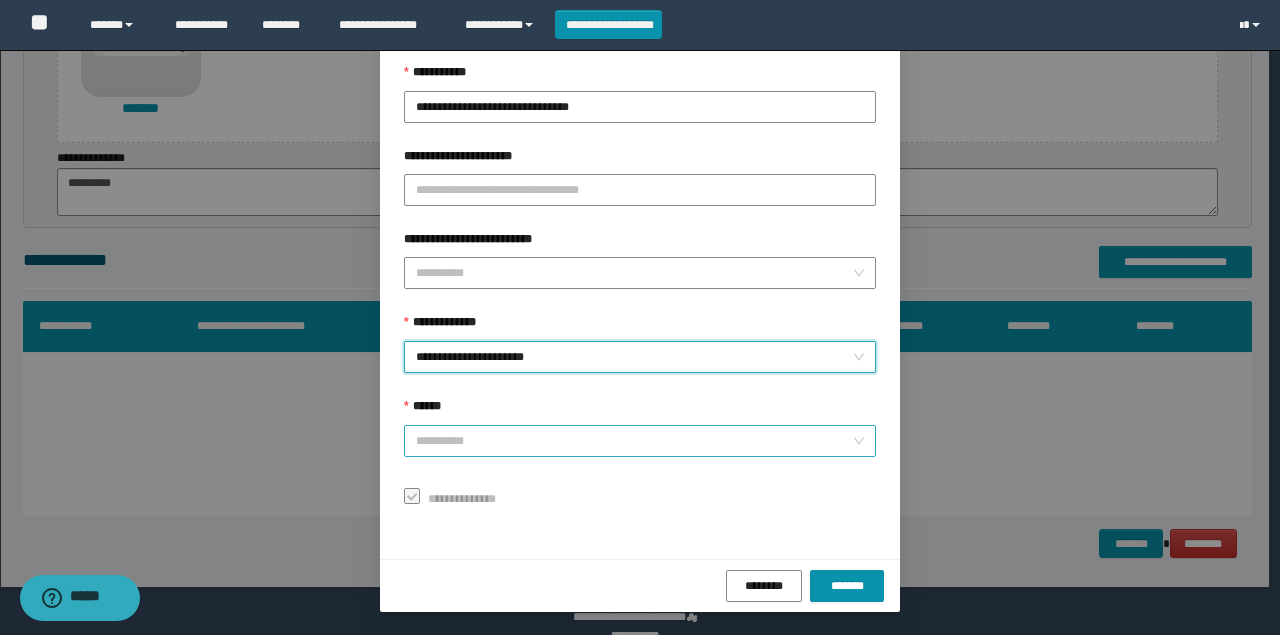 click on "**********" at bounding box center (640, 441) 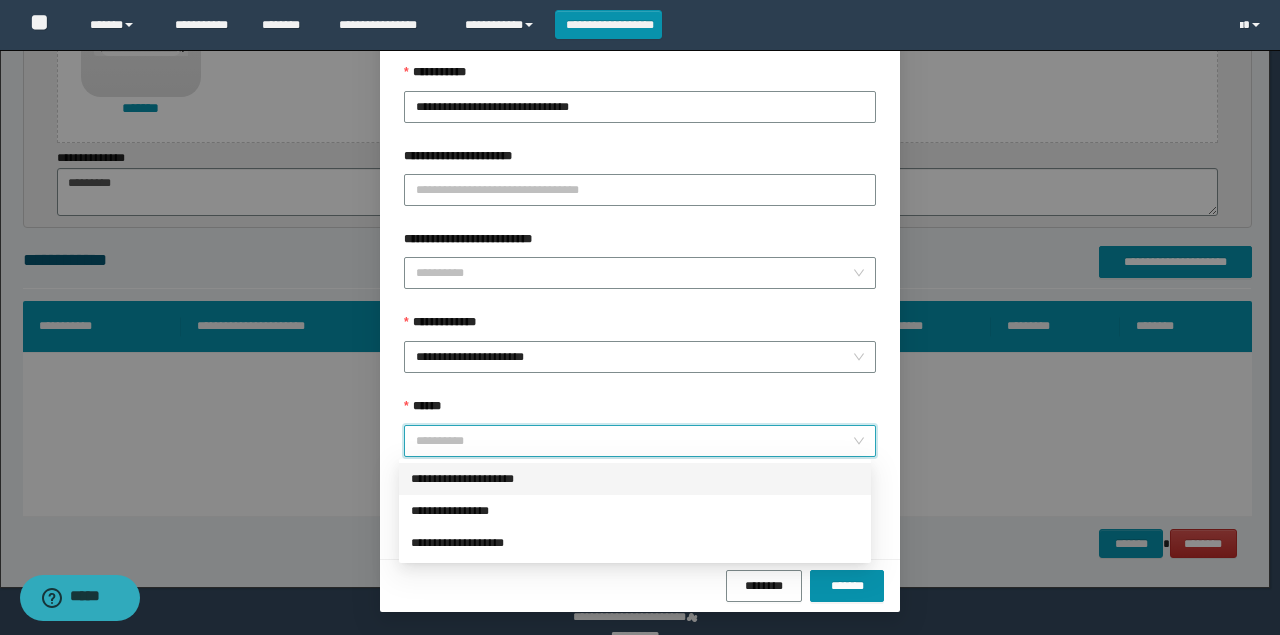 click on "**********" at bounding box center [635, 479] 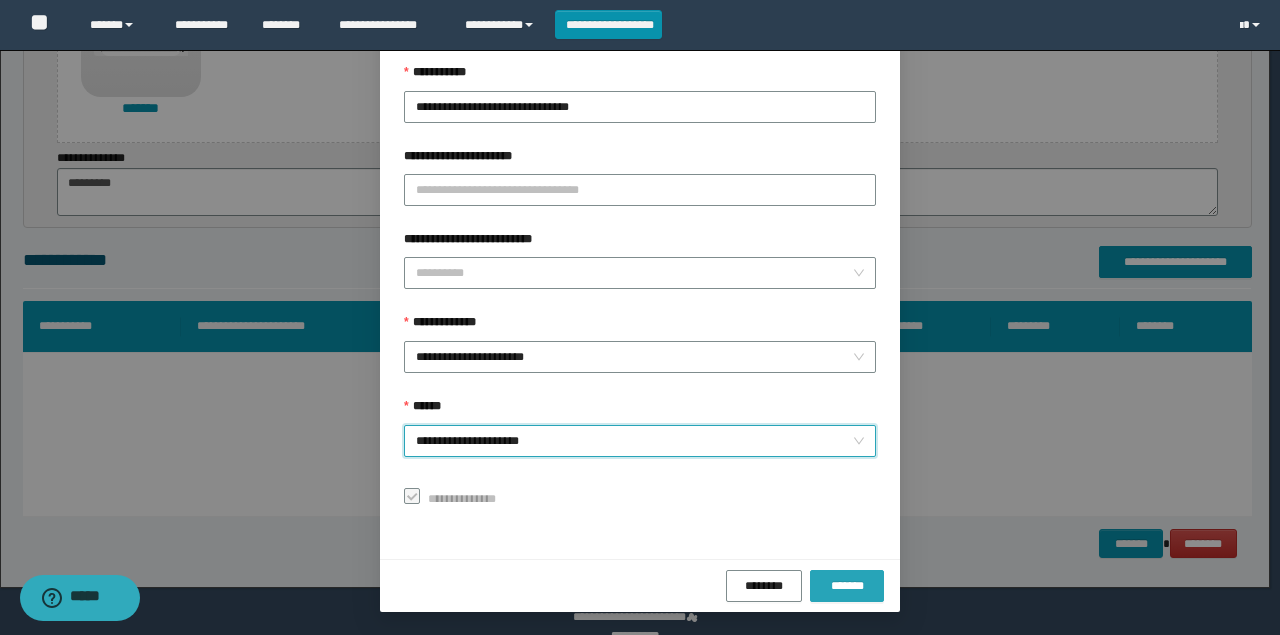 click on "*******" at bounding box center [847, 586] 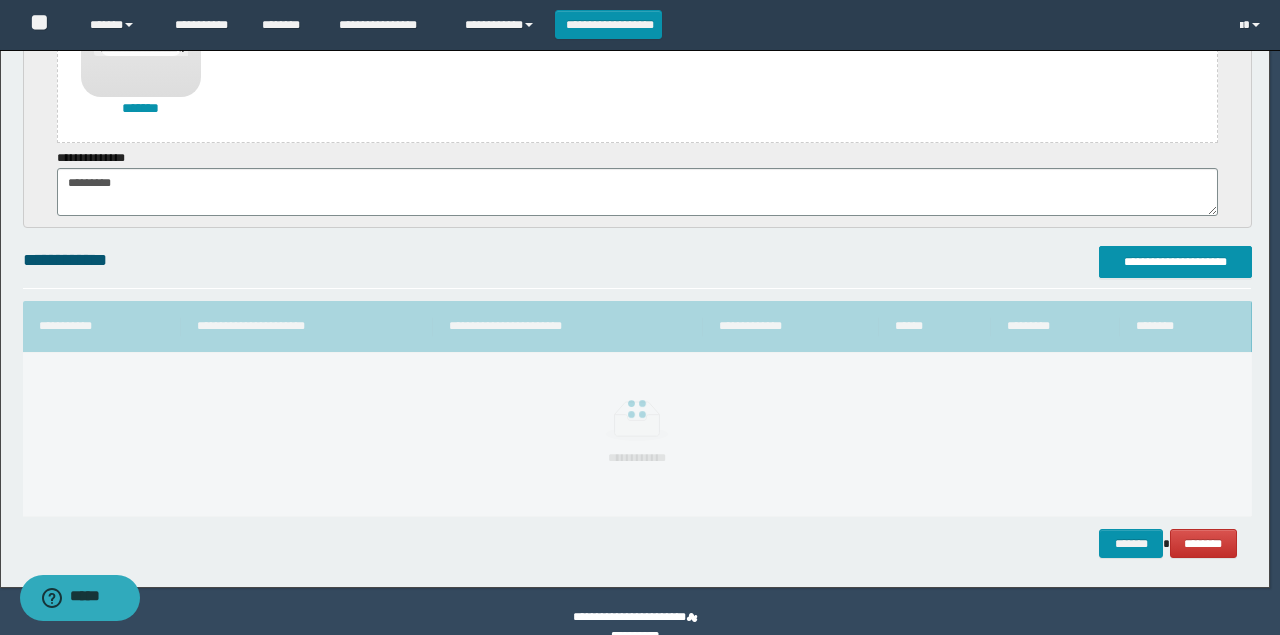 scroll, scrollTop: 68, scrollLeft: 0, axis: vertical 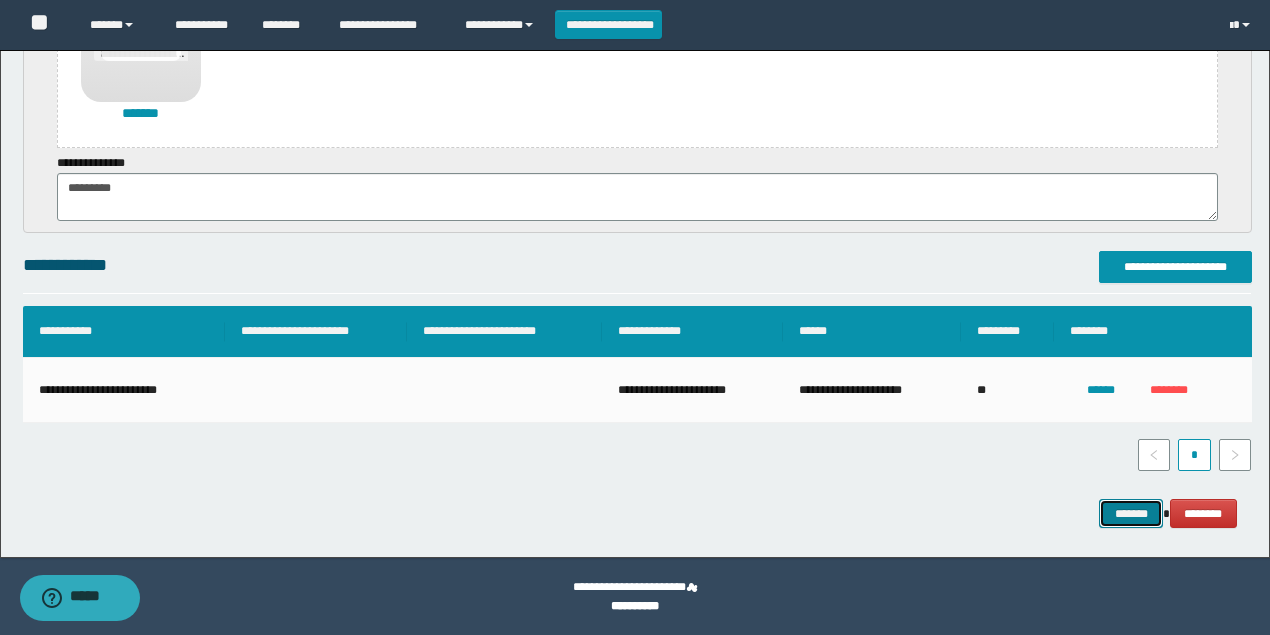 click on "*******" at bounding box center (1131, 513) 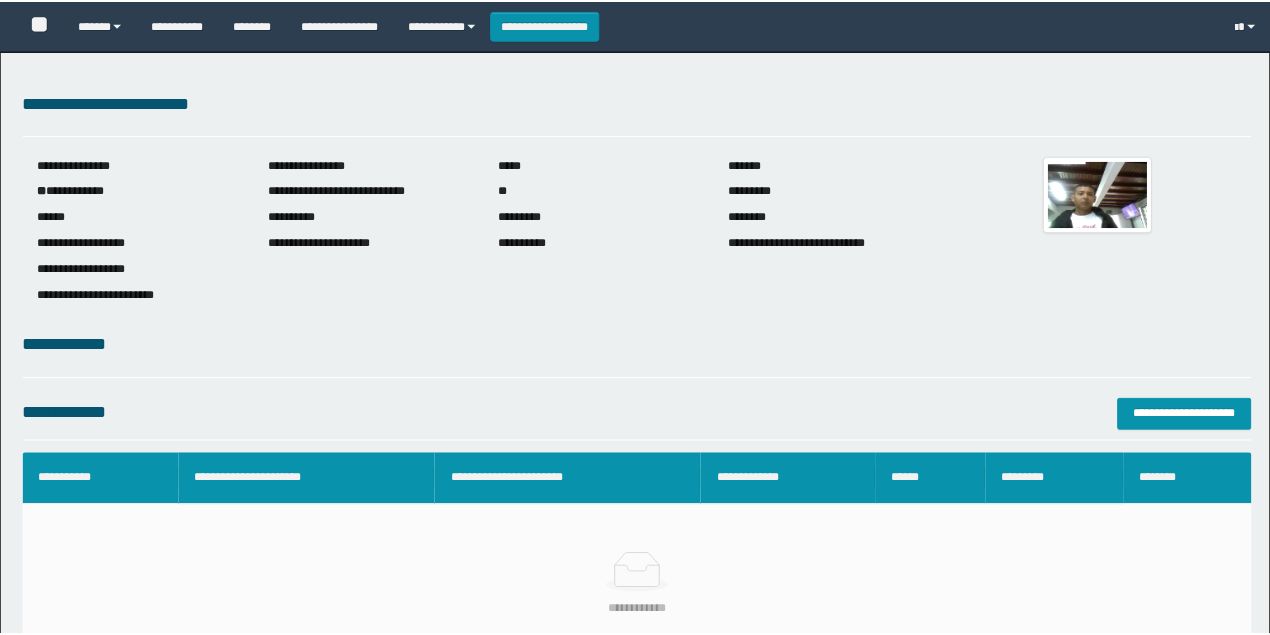 scroll, scrollTop: 0, scrollLeft: 0, axis: both 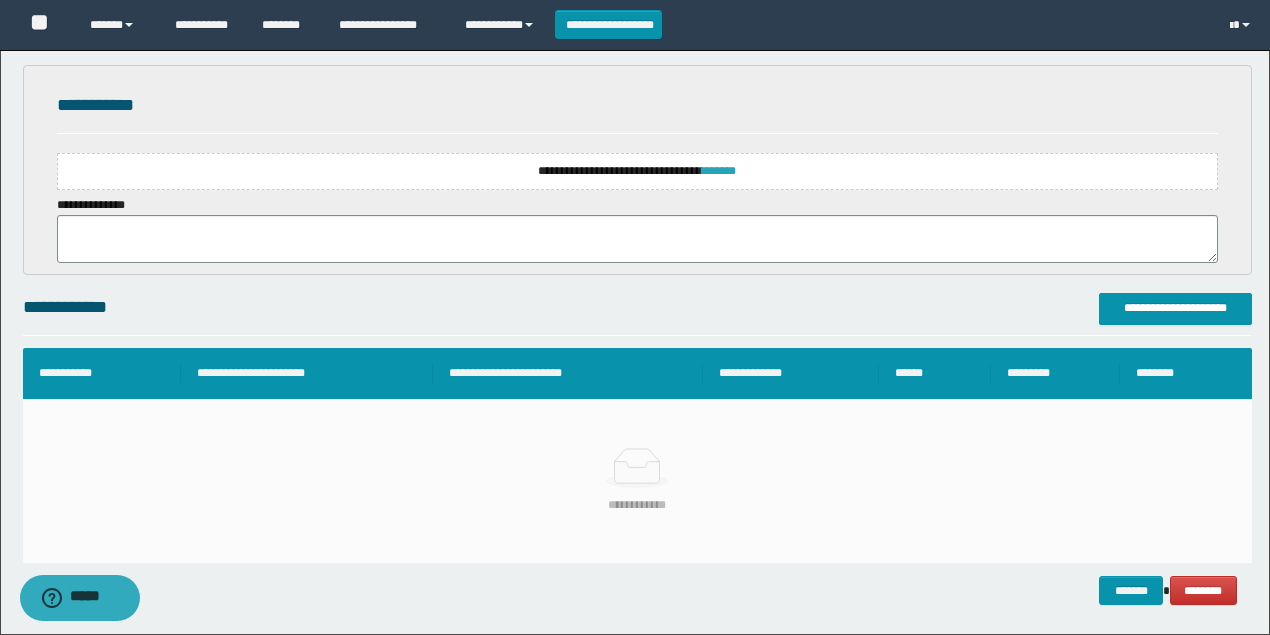 click on "*******" at bounding box center [719, 171] 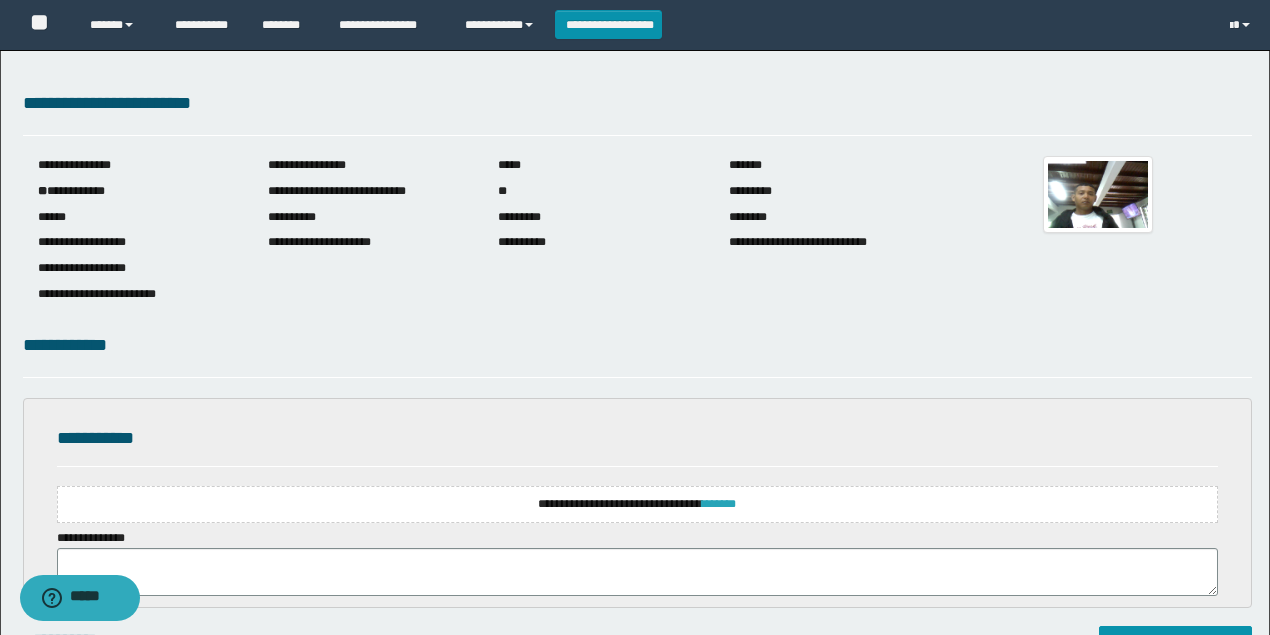 click on "*******" at bounding box center [719, 504] 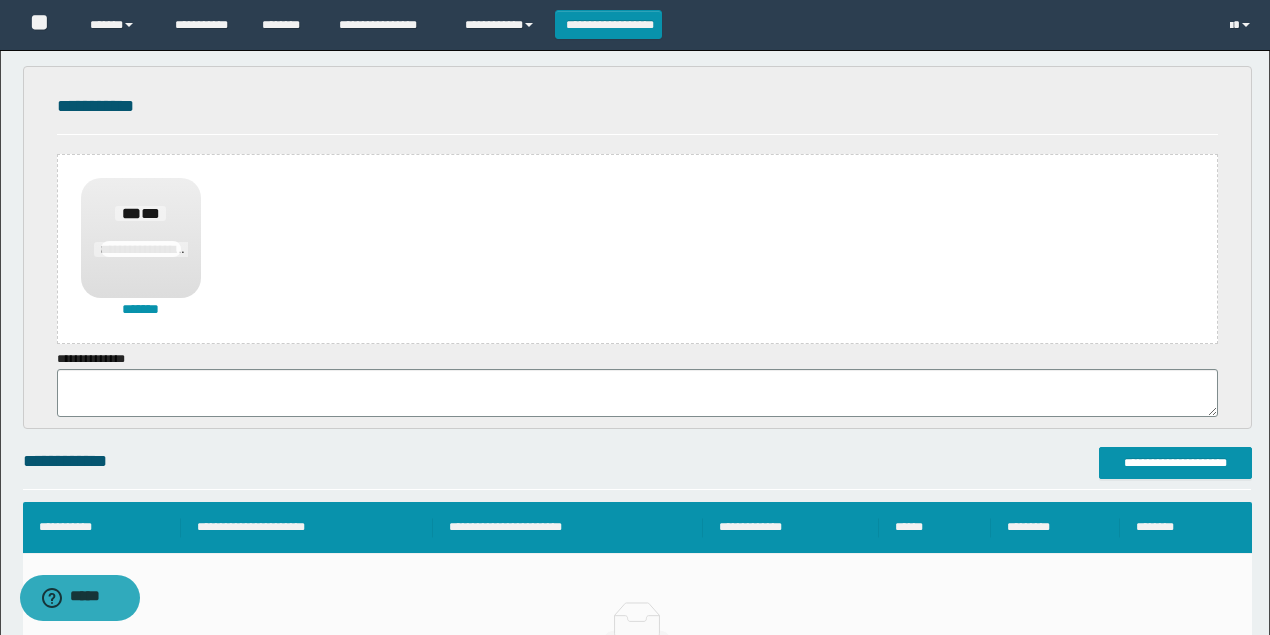 scroll, scrollTop: 333, scrollLeft: 0, axis: vertical 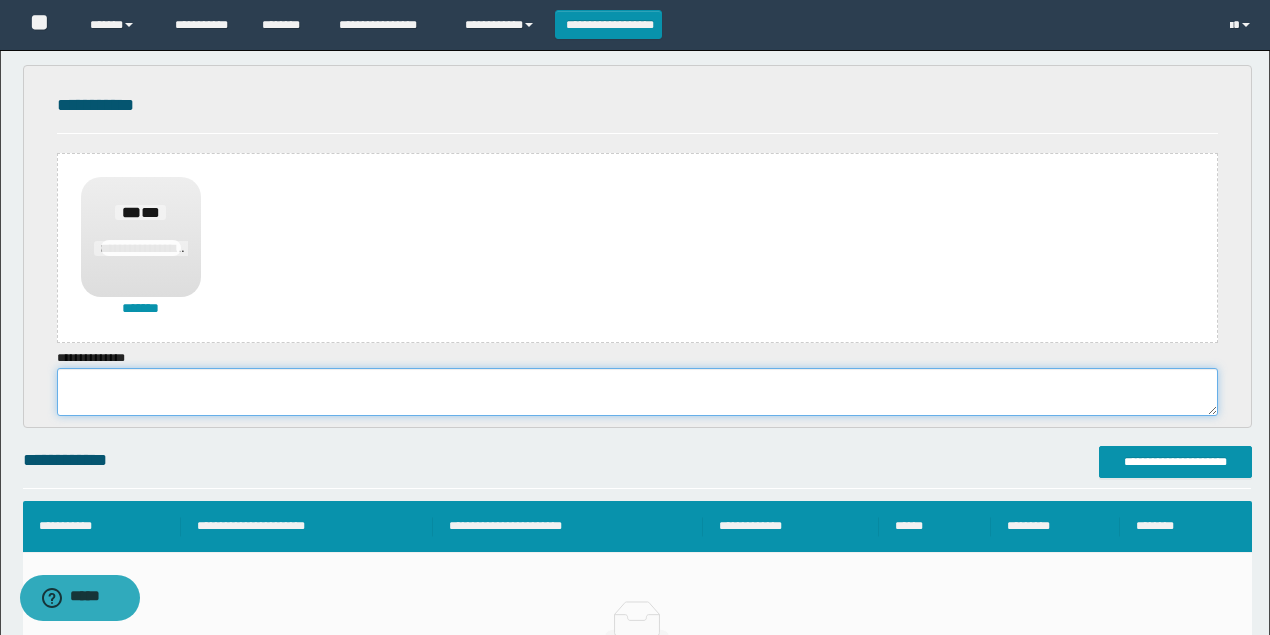 click at bounding box center (638, 392) 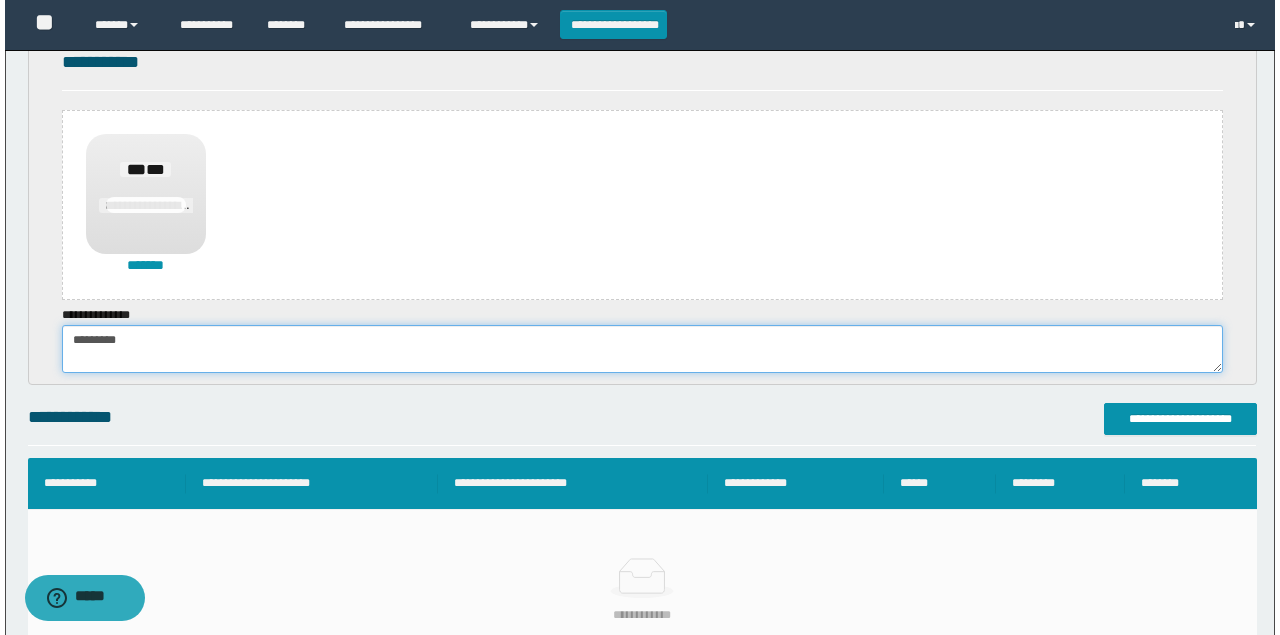 scroll, scrollTop: 400, scrollLeft: 0, axis: vertical 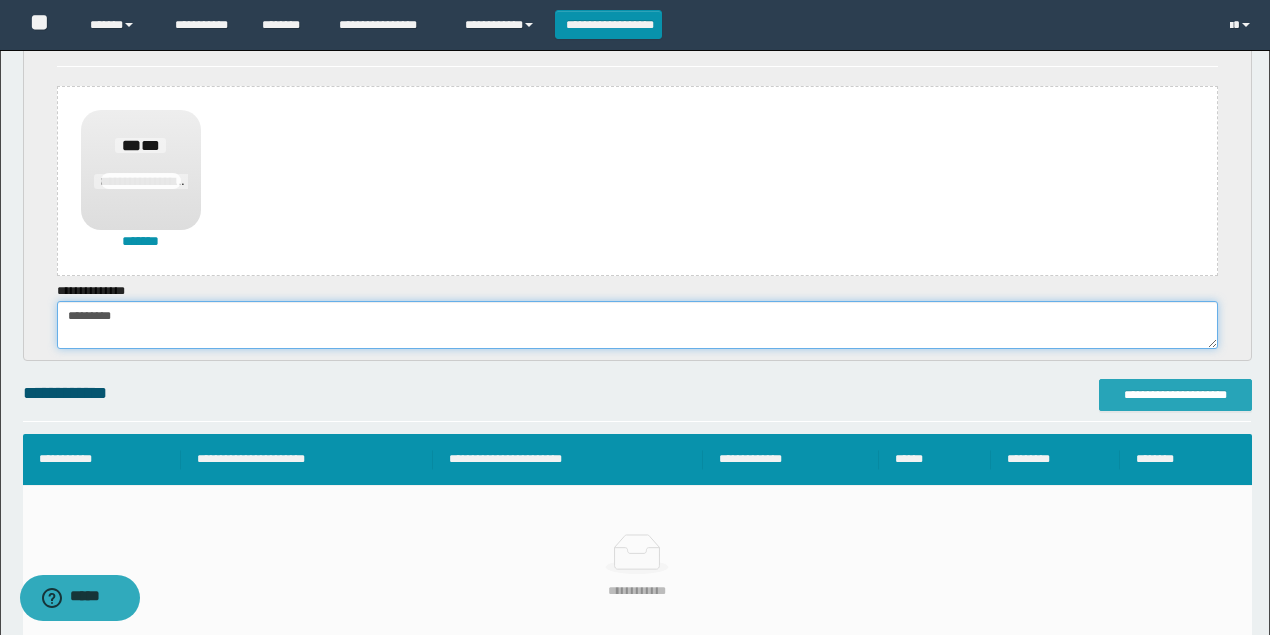 type on "*********" 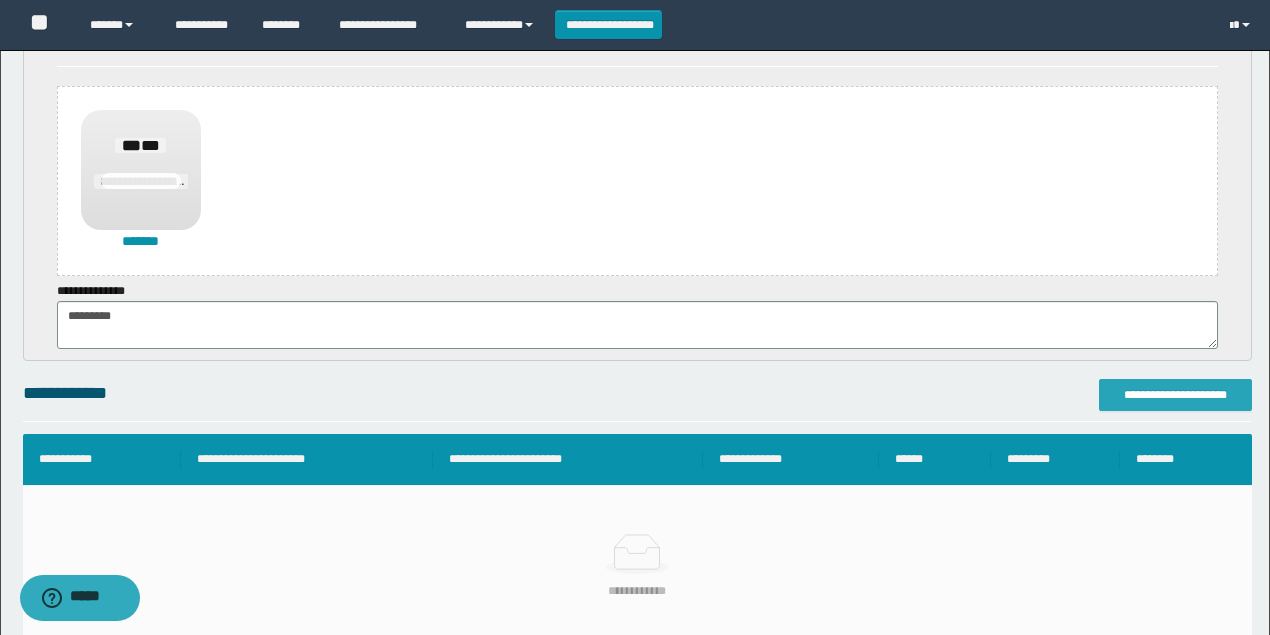 click on "**********" at bounding box center (1175, 395) 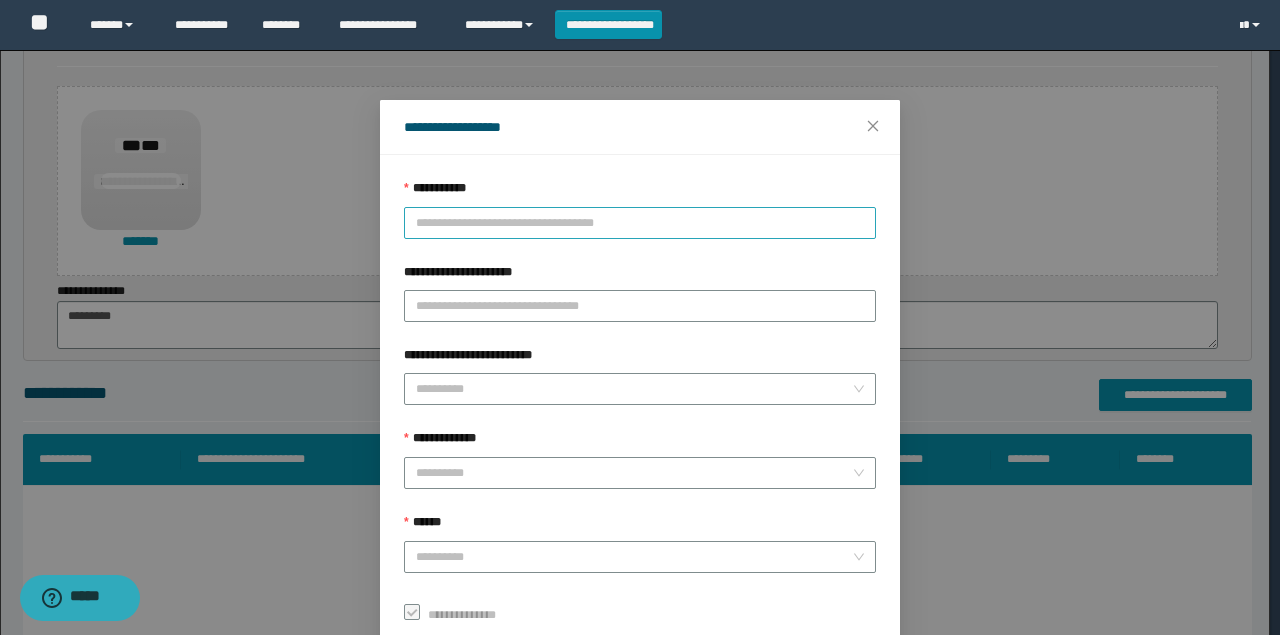 click on "**********" at bounding box center (640, 223) 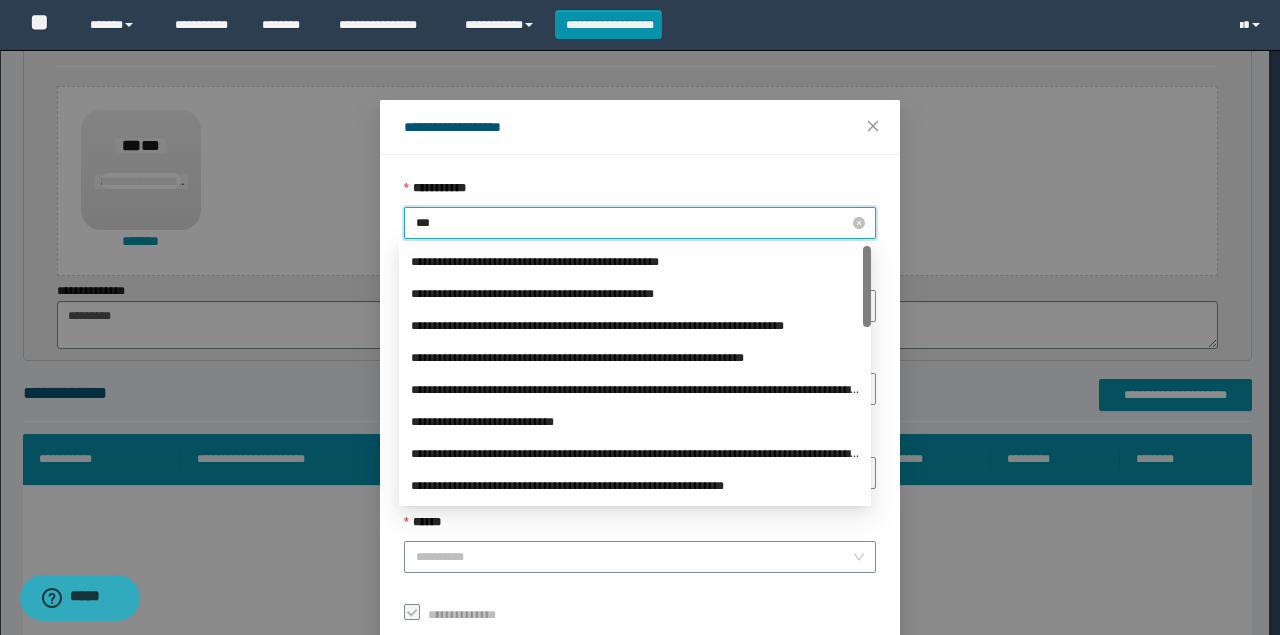 type on "****" 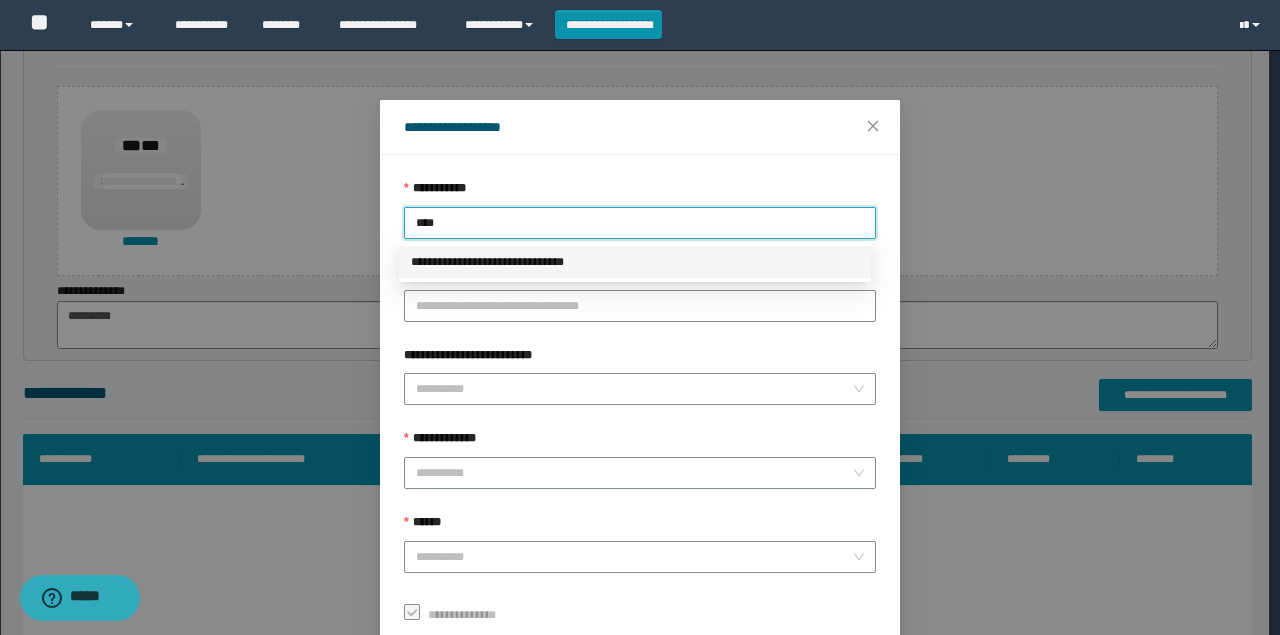 click on "**********" at bounding box center (635, 262) 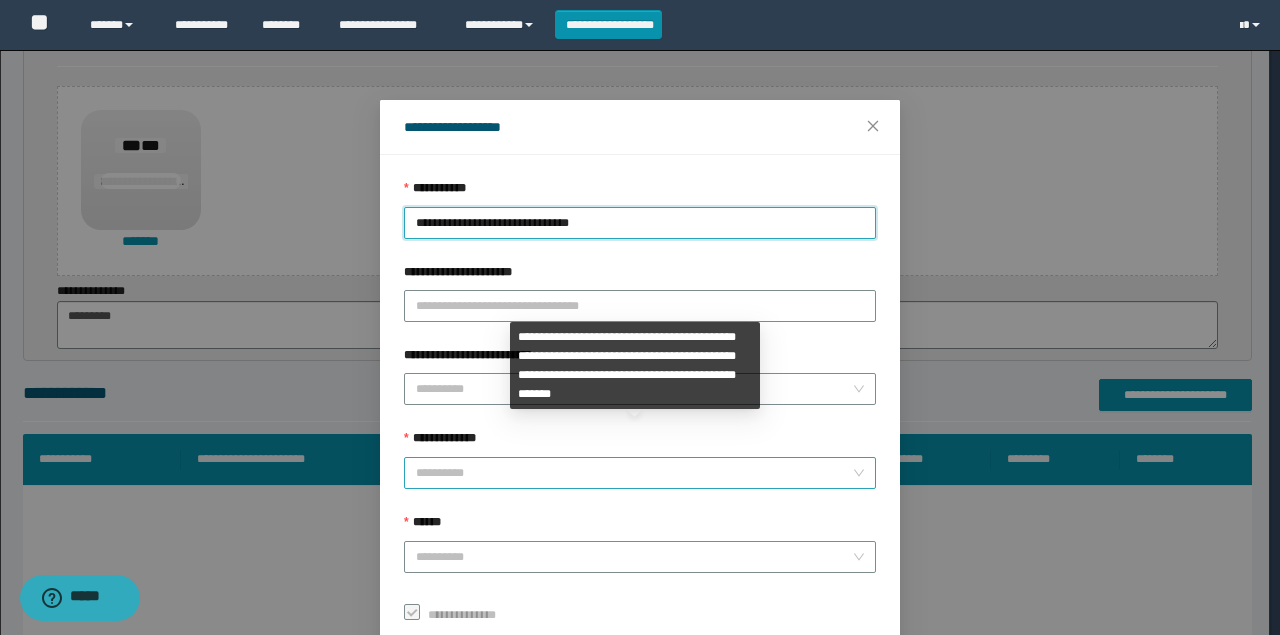 click on "**********" at bounding box center (640, 473) 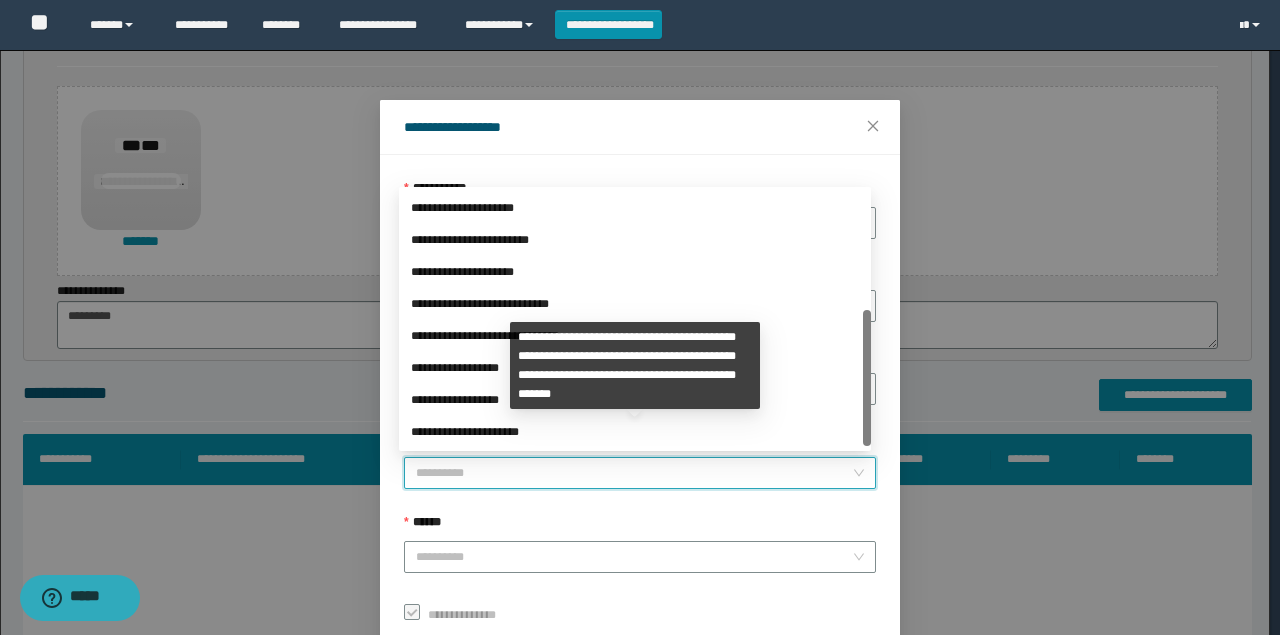 scroll, scrollTop: 224, scrollLeft: 0, axis: vertical 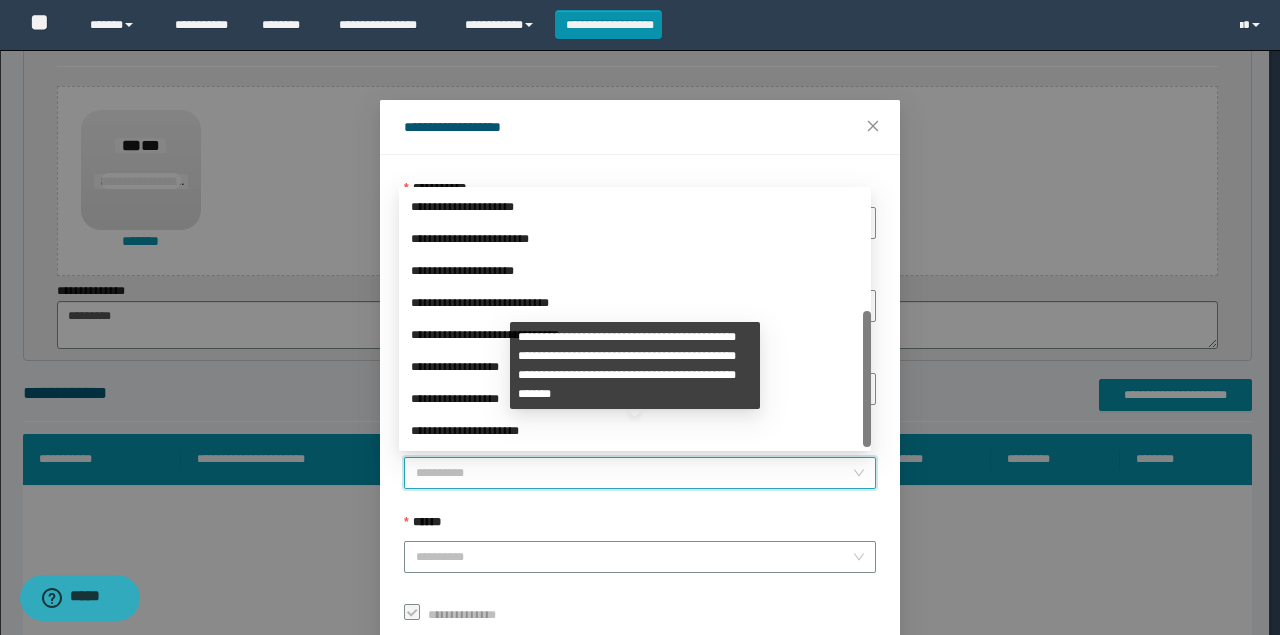 drag, startPoint x: 867, startPoint y: 285, endPoint x: 870, endPoint y: 430, distance: 145.03104 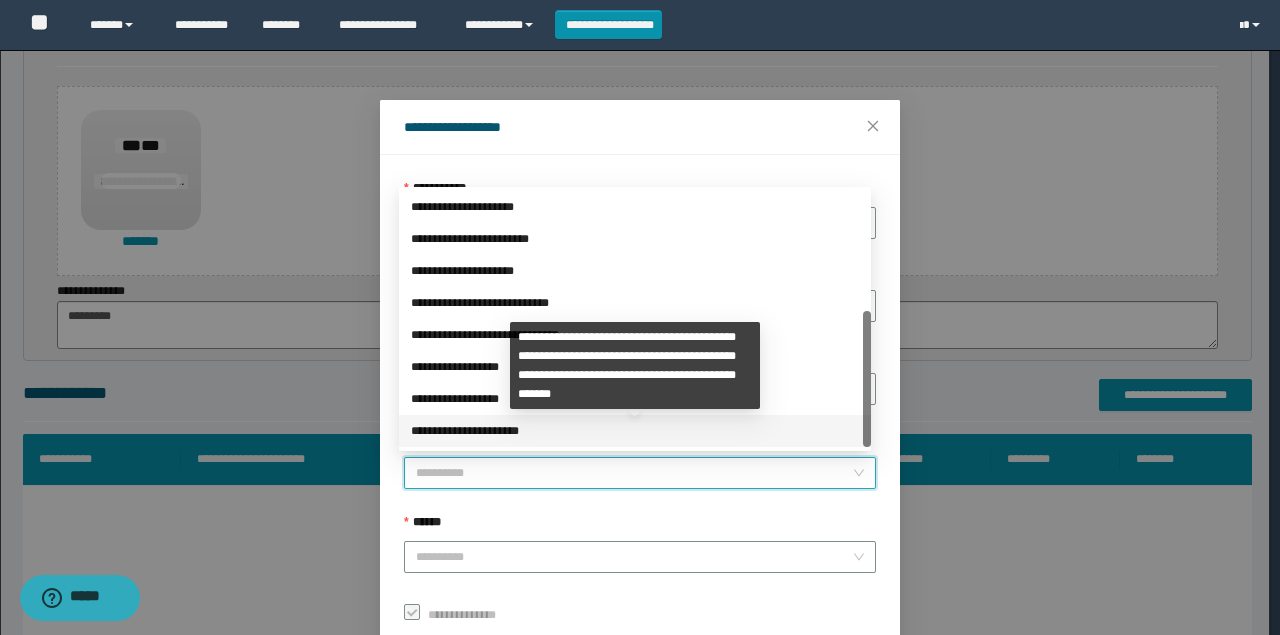 click on "**********" at bounding box center [635, 431] 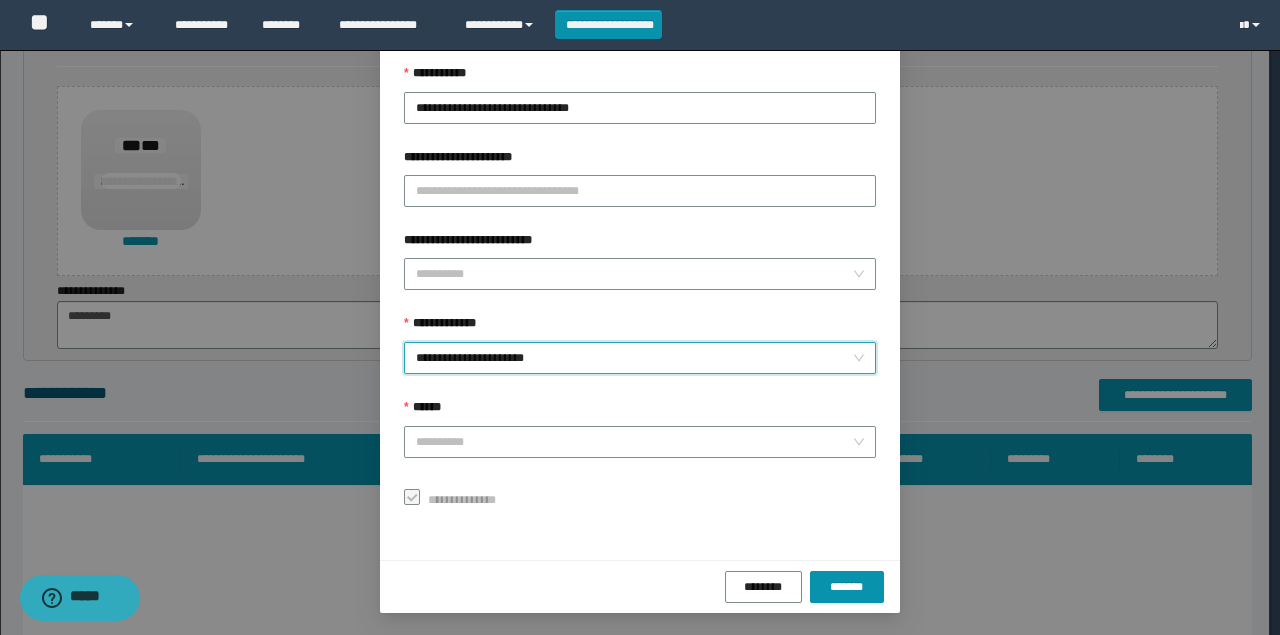 scroll, scrollTop: 116, scrollLeft: 0, axis: vertical 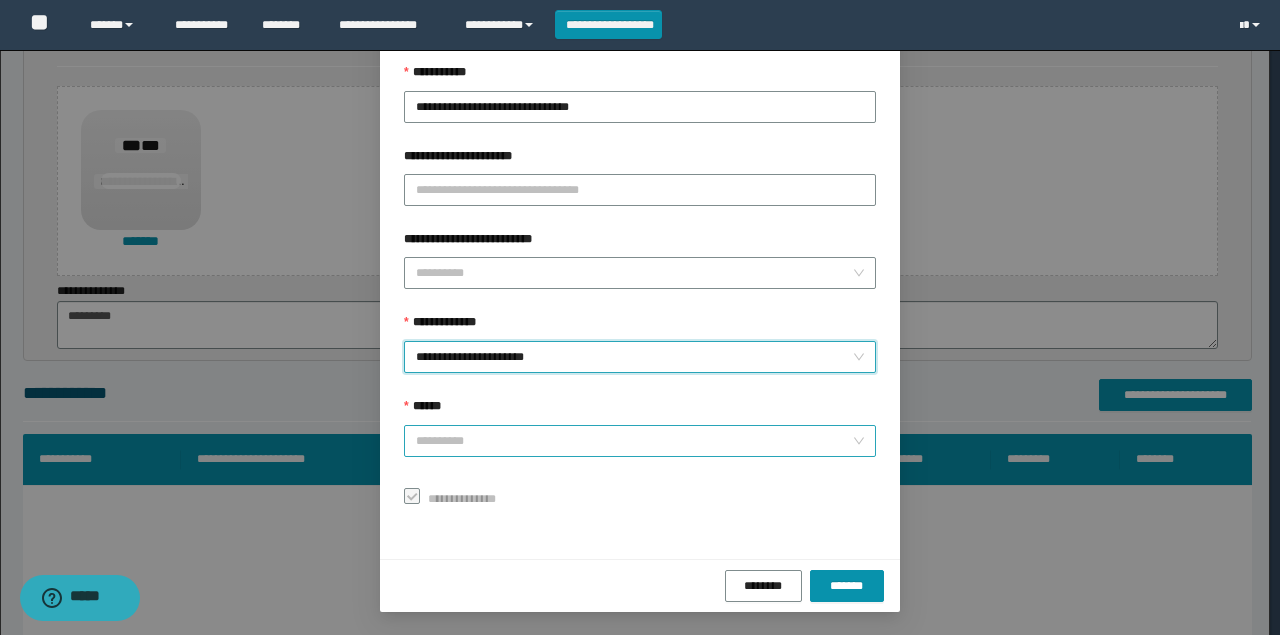 click on "**********" at bounding box center [640, 441] 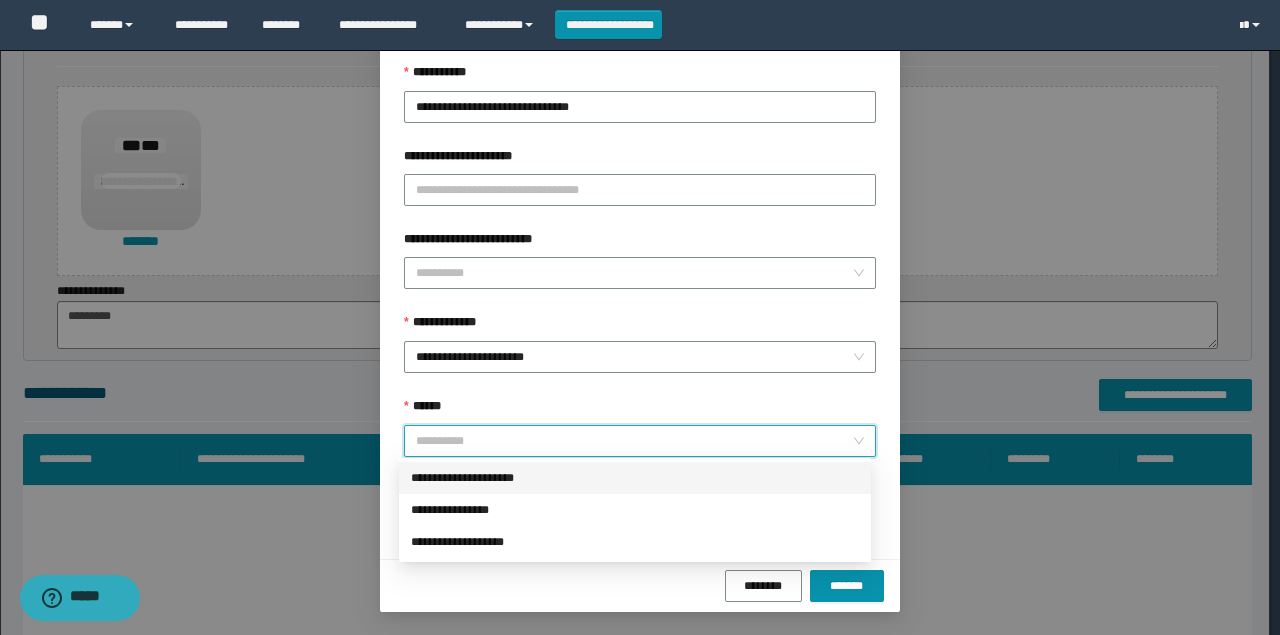 drag, startPoint x: 437, startPoint y: 476, endPoint x: 704, endPoint y: 478, distance: 267.00748 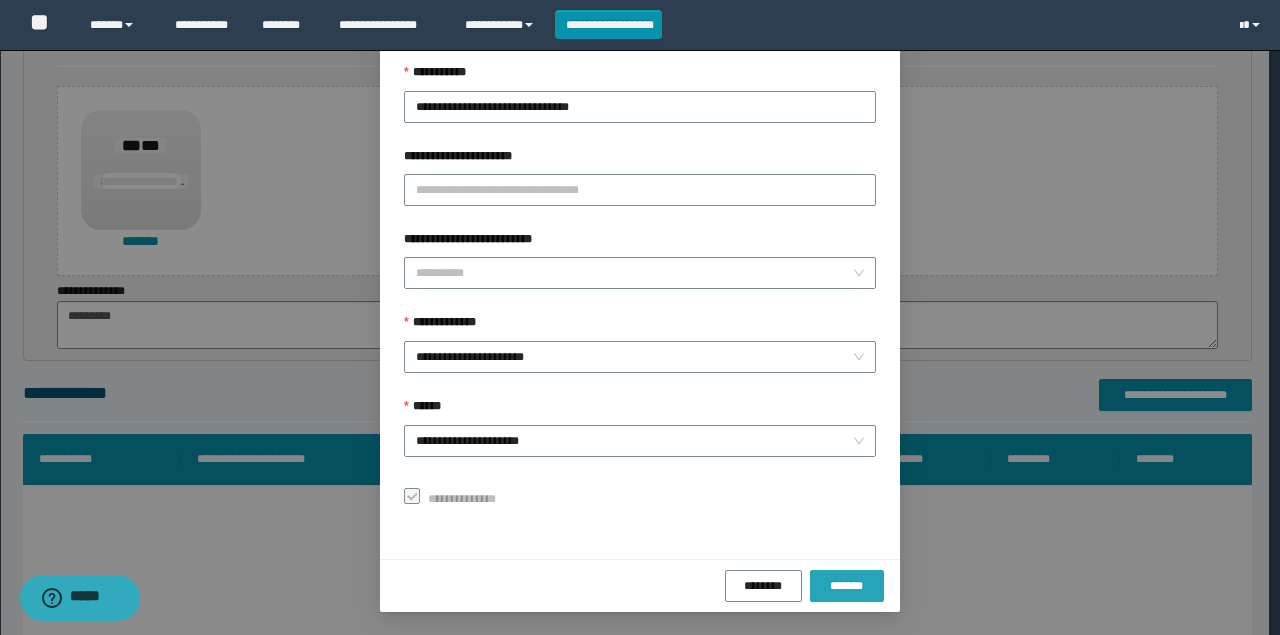 click on "*******" at bounding box center (847, 586) 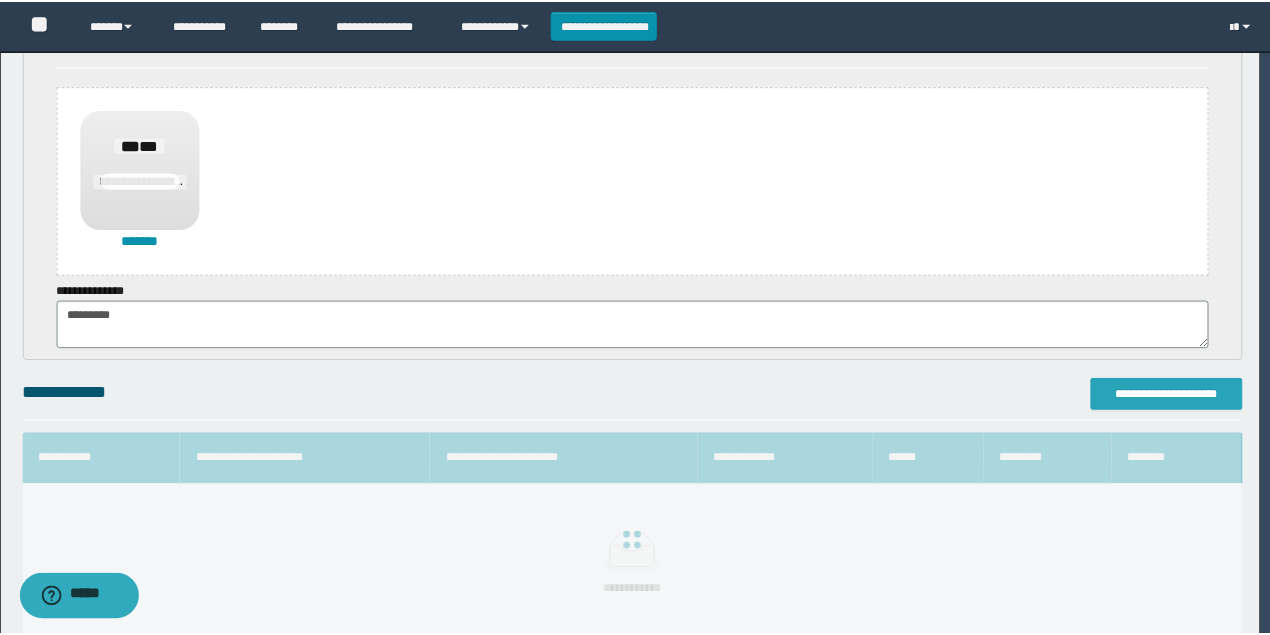 scroll, scrollTop: 0, scrollLeft: 0, axis: both 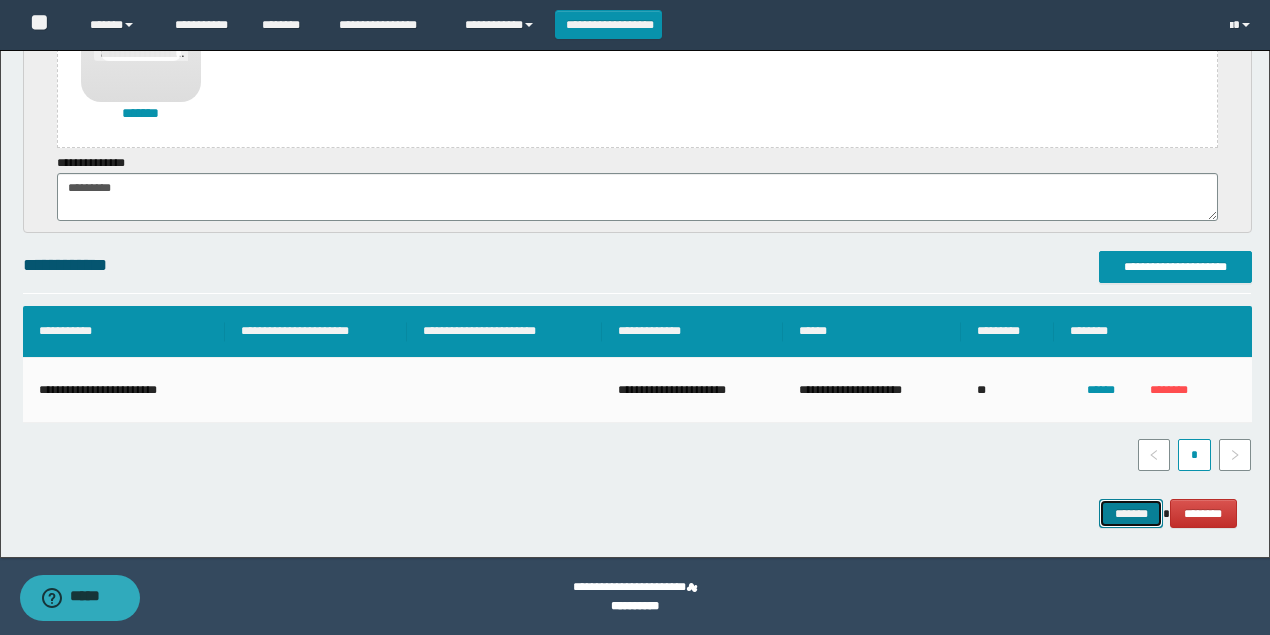 click on "*******" at bounding box center (1131, 513) 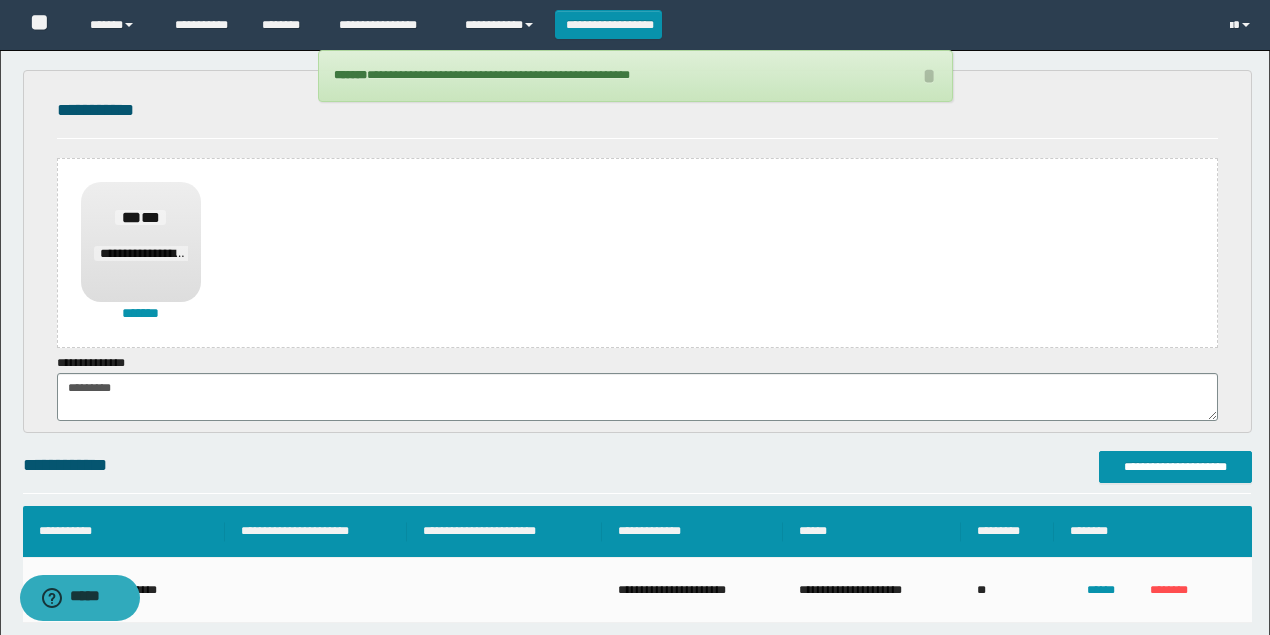 scroll, scrollTop: 394, scrollLeft: 0, axis: vertical 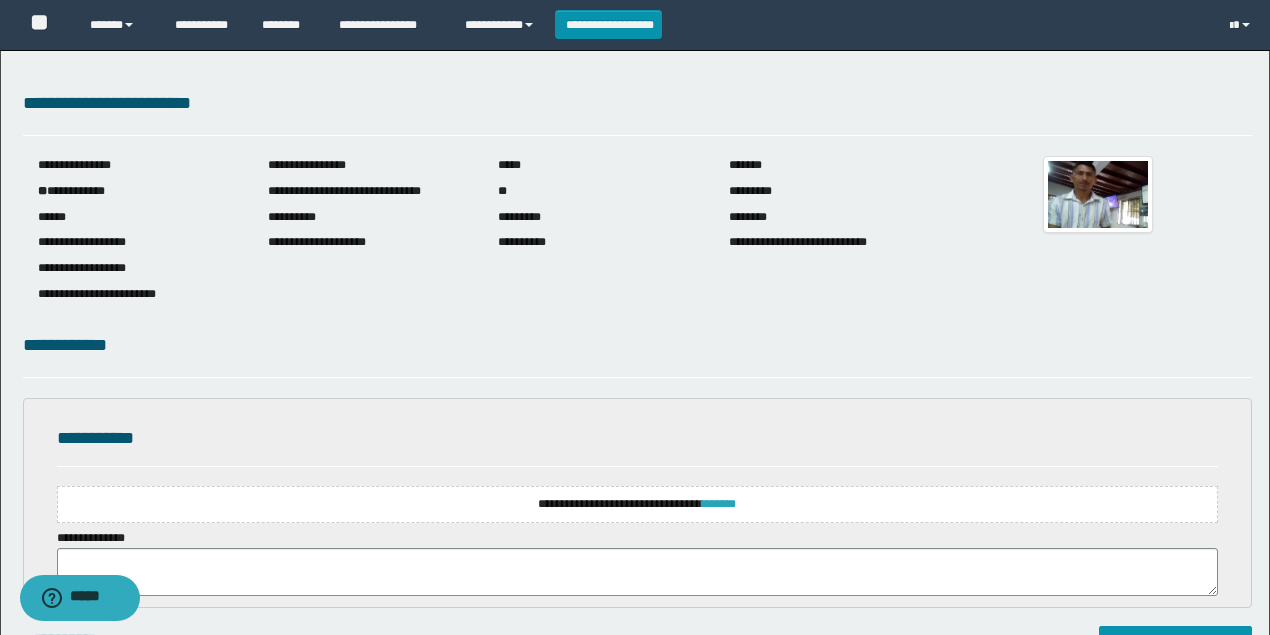 click on "*******" at bounding box center [719, 504] 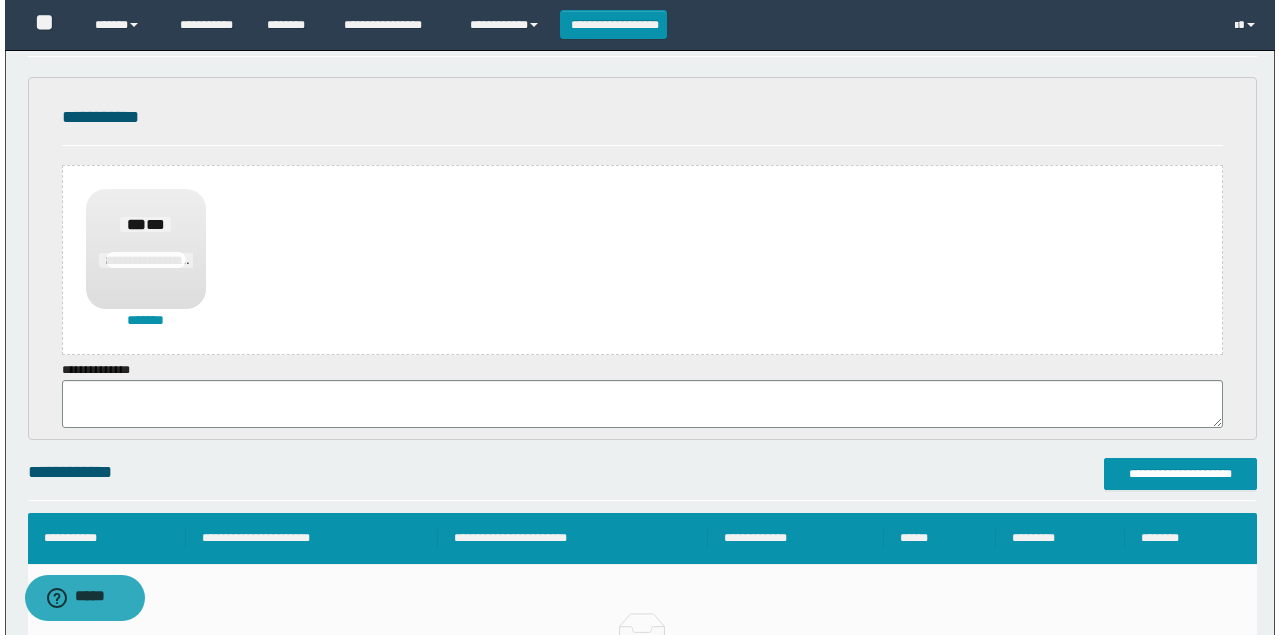scroll, scrollTop: 333, scrollLeft: 0, axis: vertical 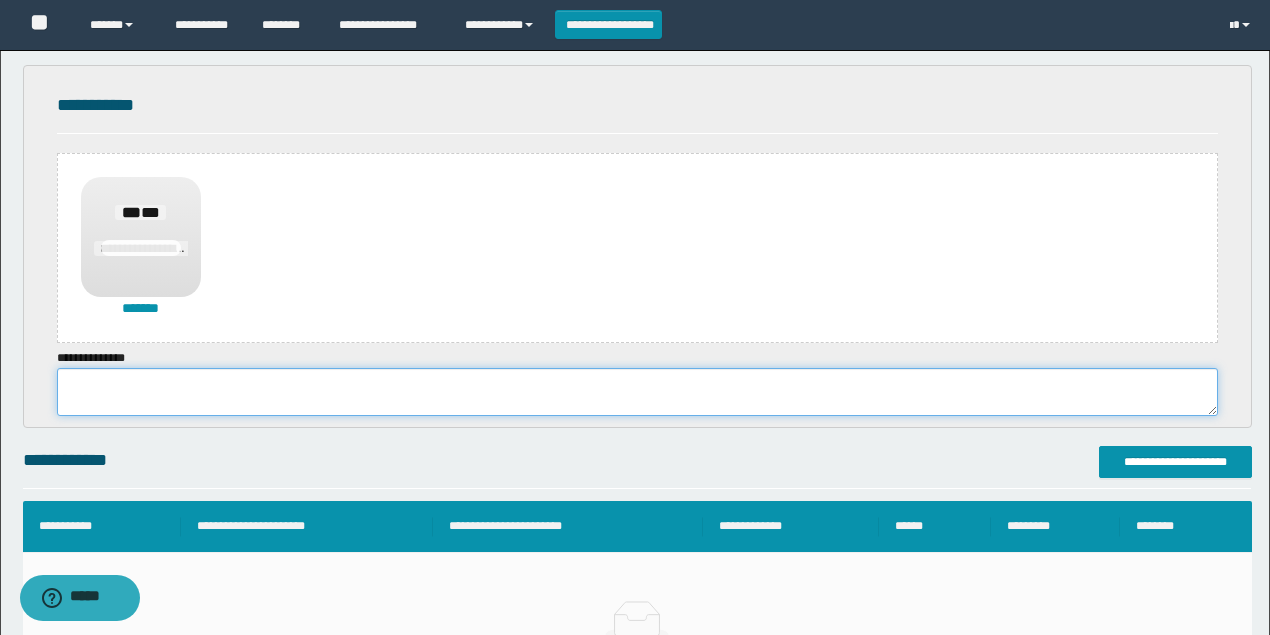 click at bounding box center [638, 392] 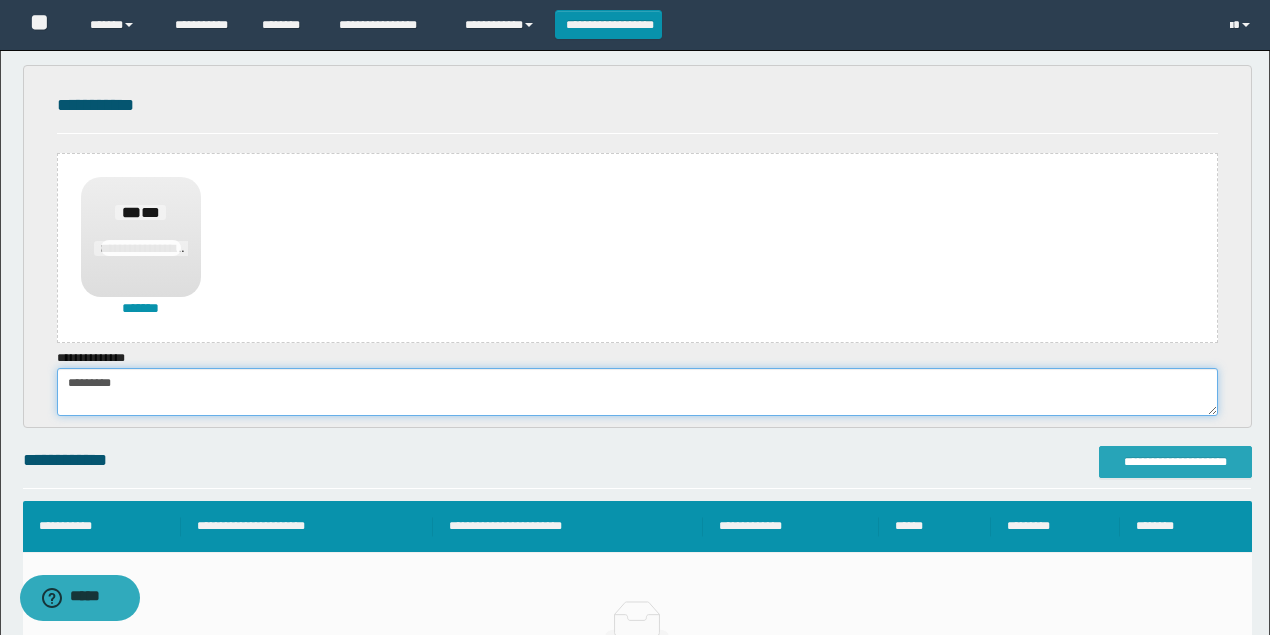 type on "*********" 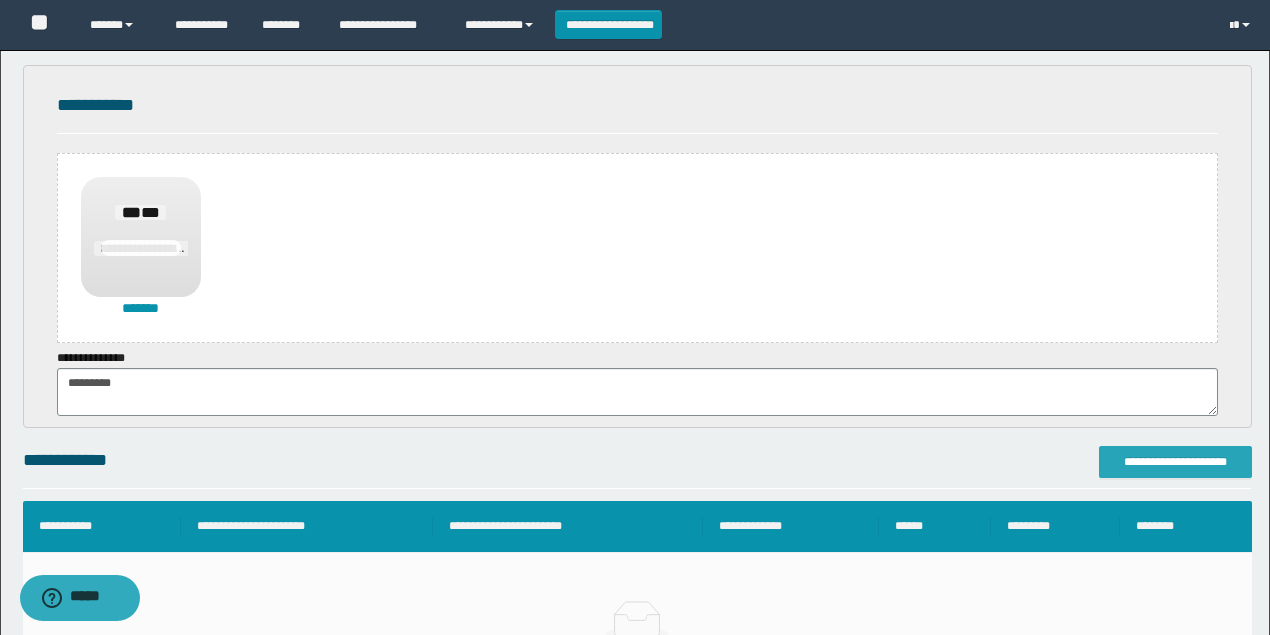 click on "**********" at bounding box center (1175, 462) 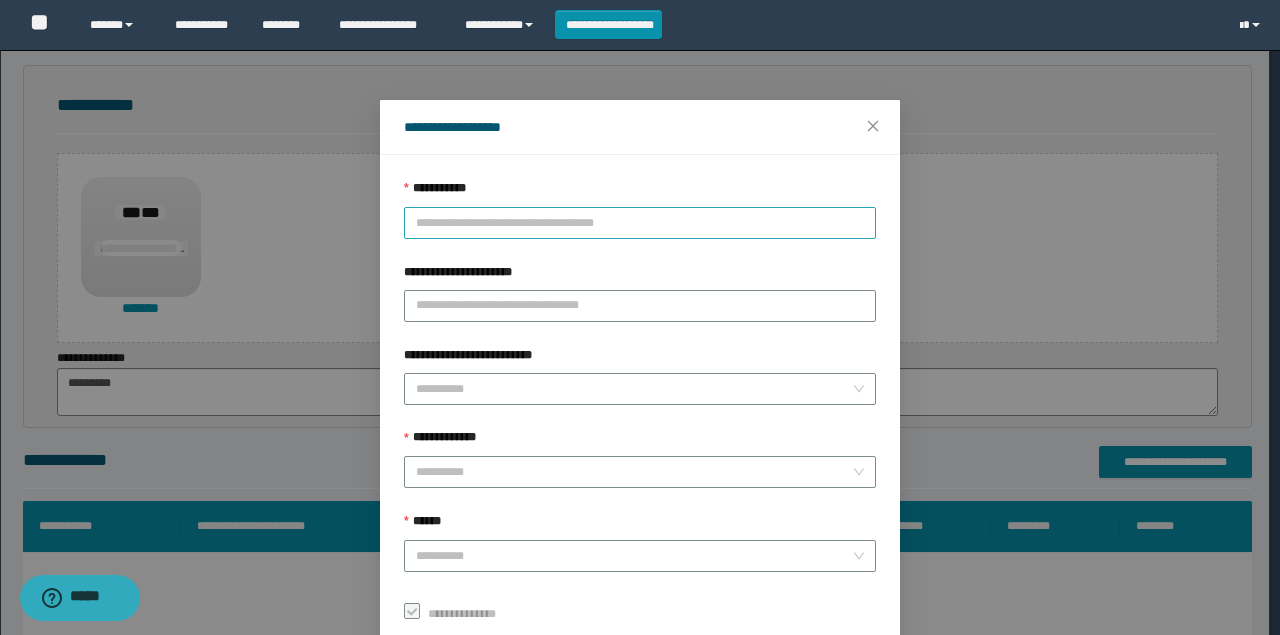 click on "**********" at bounding box center [640, 223] 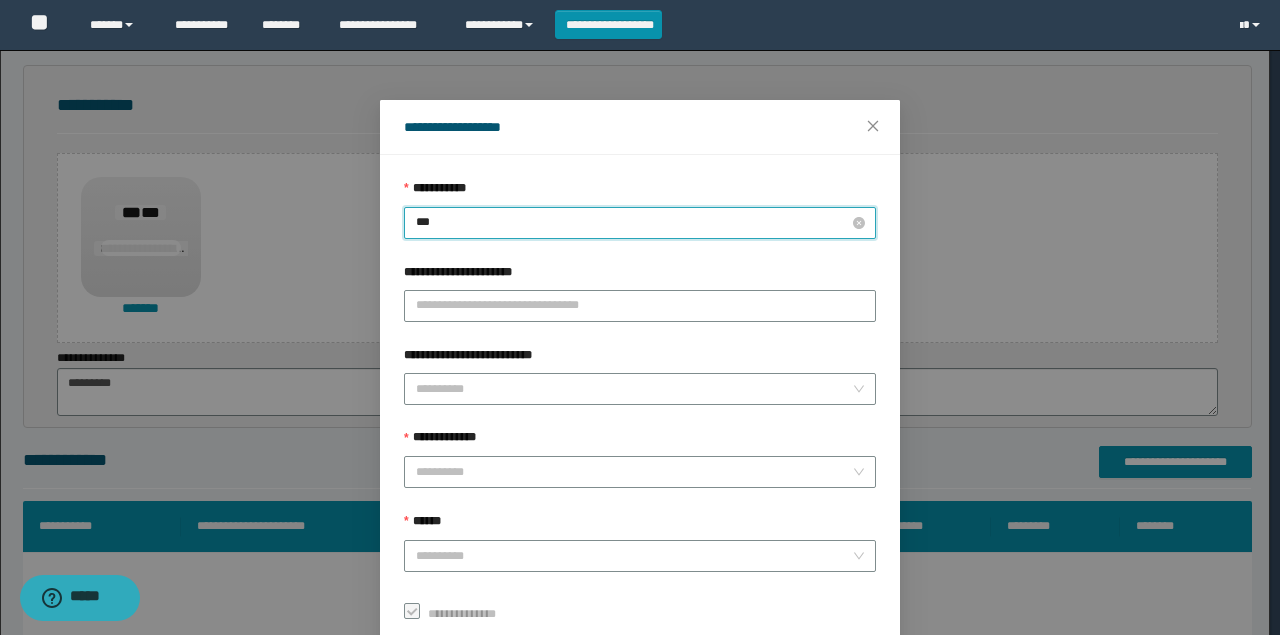 type on "****" 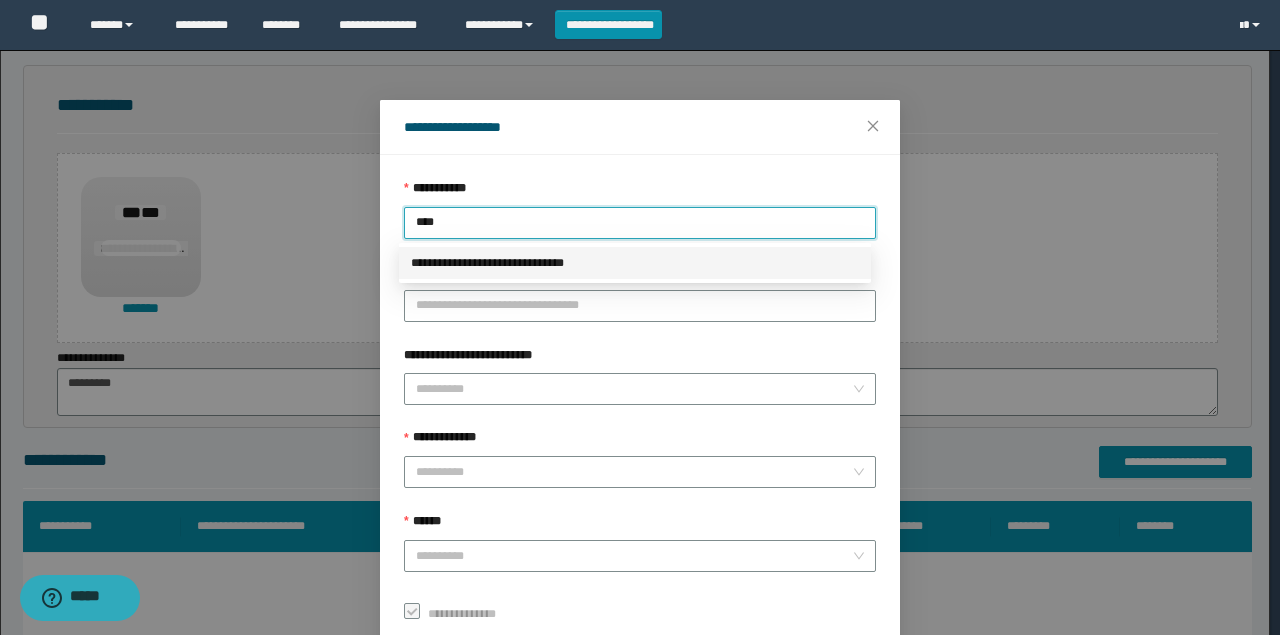 click on "**********" at bounding box center [635, 263] 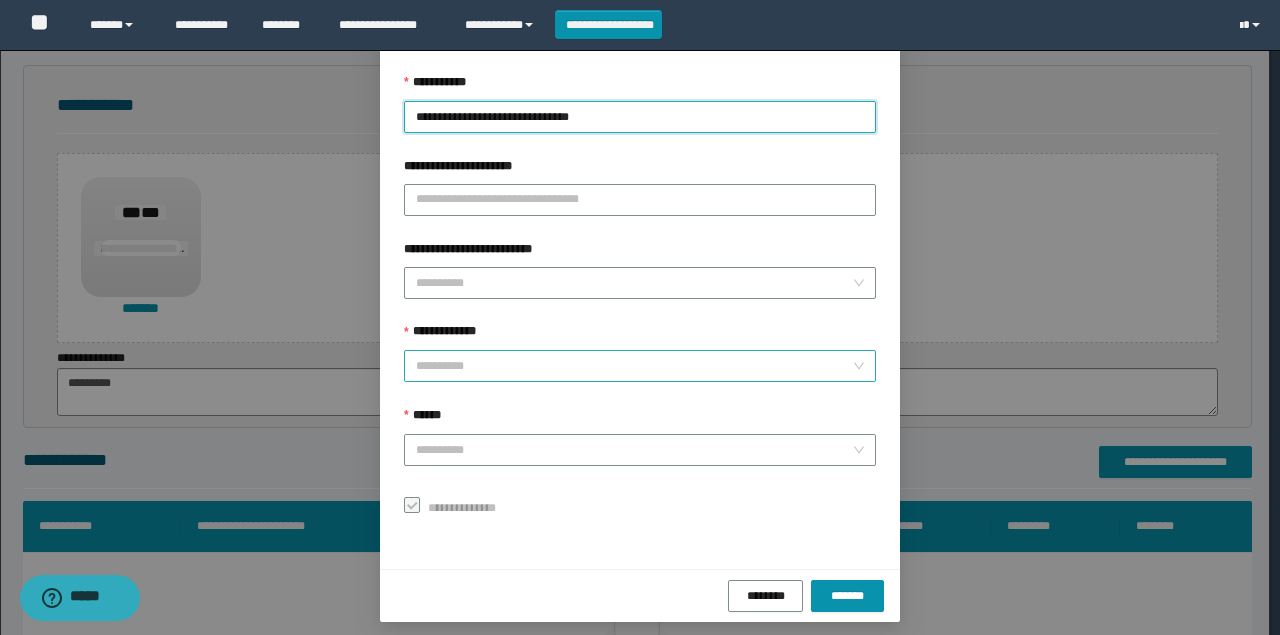 scroll, scrollTop: 116, scrollLeft: 0, axis: vertical 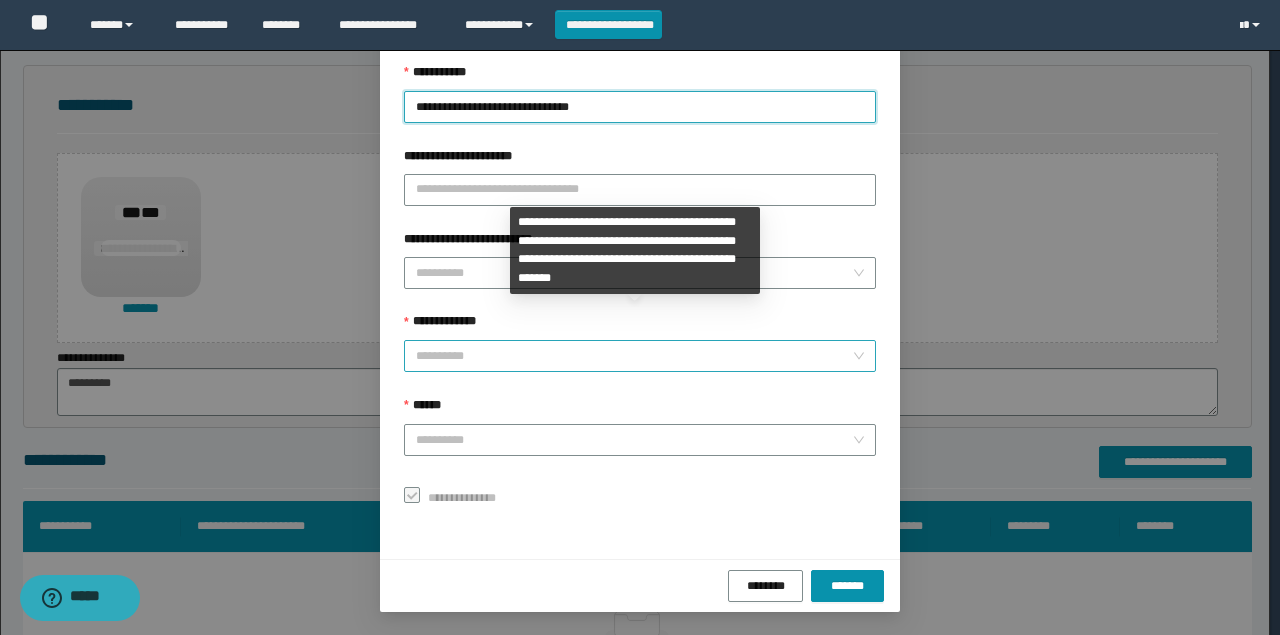click on "**********" at bounding box center [640, 356] 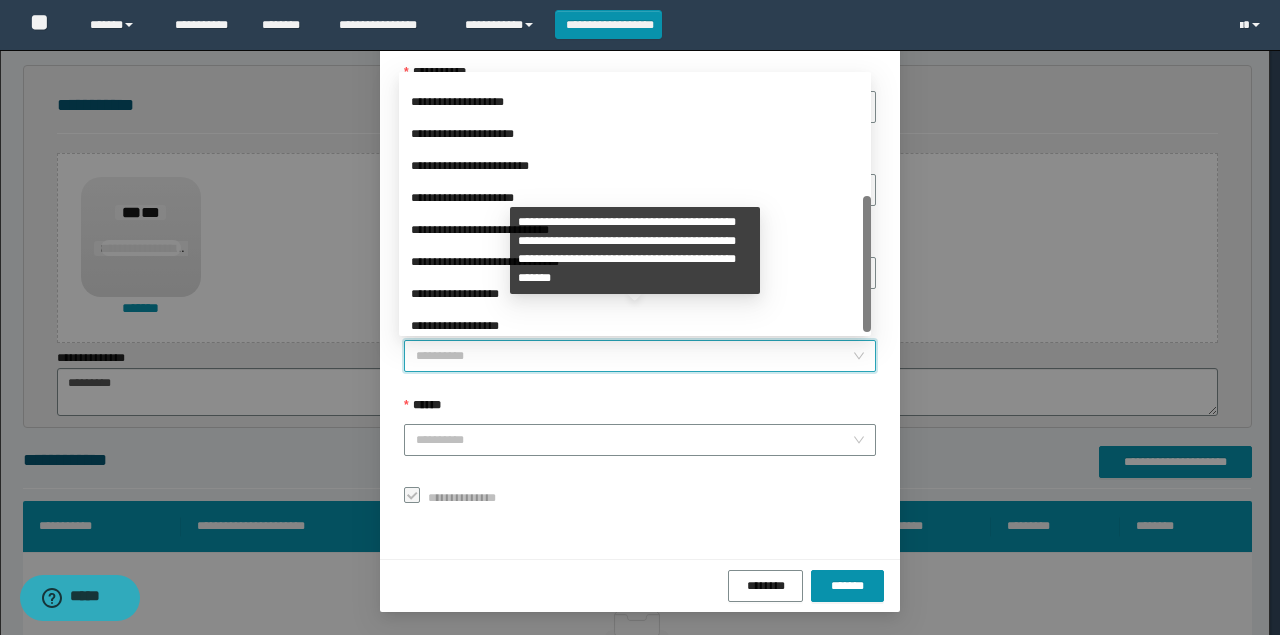 scroll, scrollTop: 224, scrollLeft: 0, axis: vertical 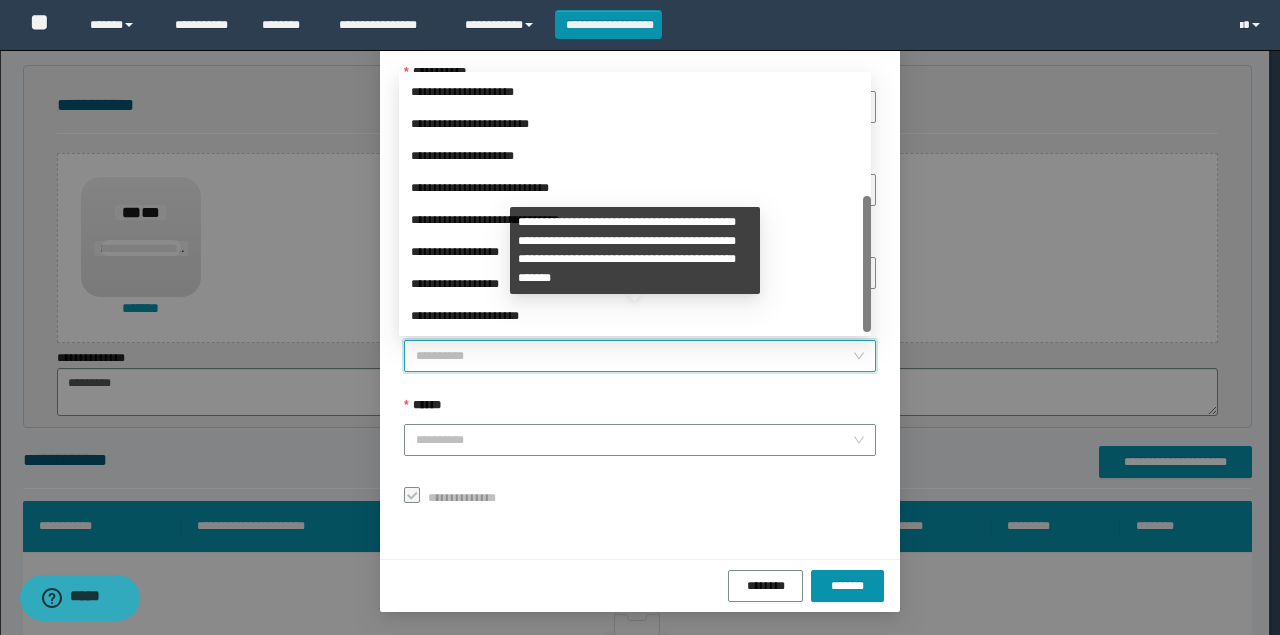 drag, startPoint x: 869, startPoint y: 178, endPoint x: 869, endPoint y: 288, distance: 110 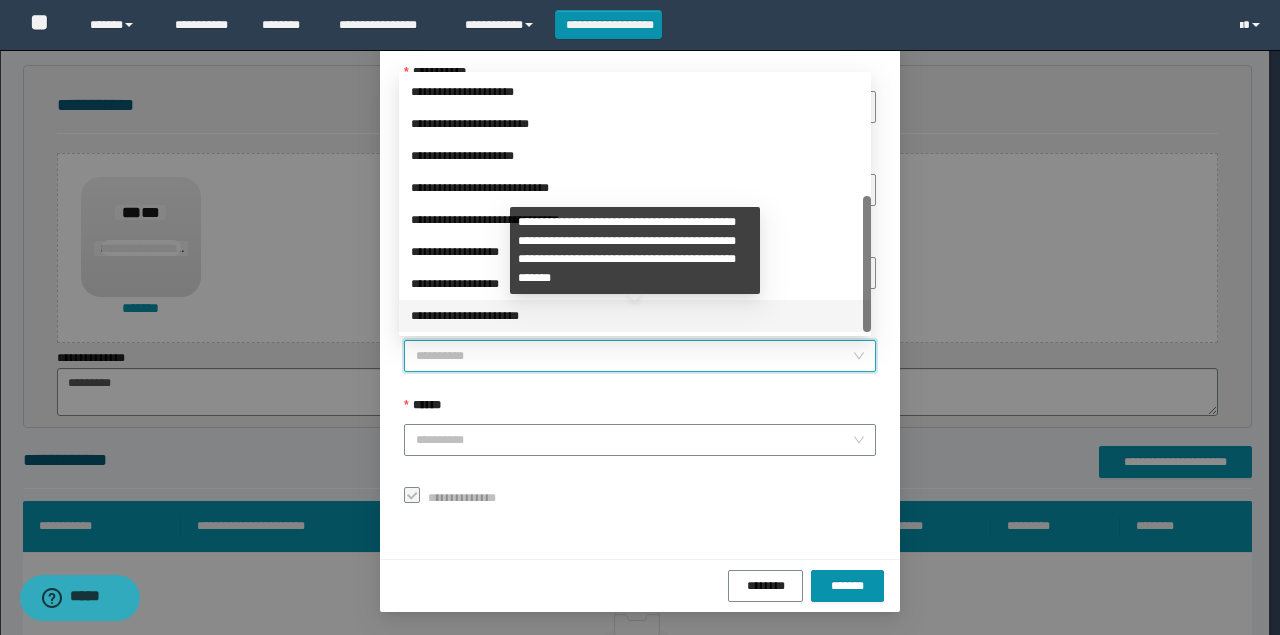 click on "**********" at bounding box center [635, 316] 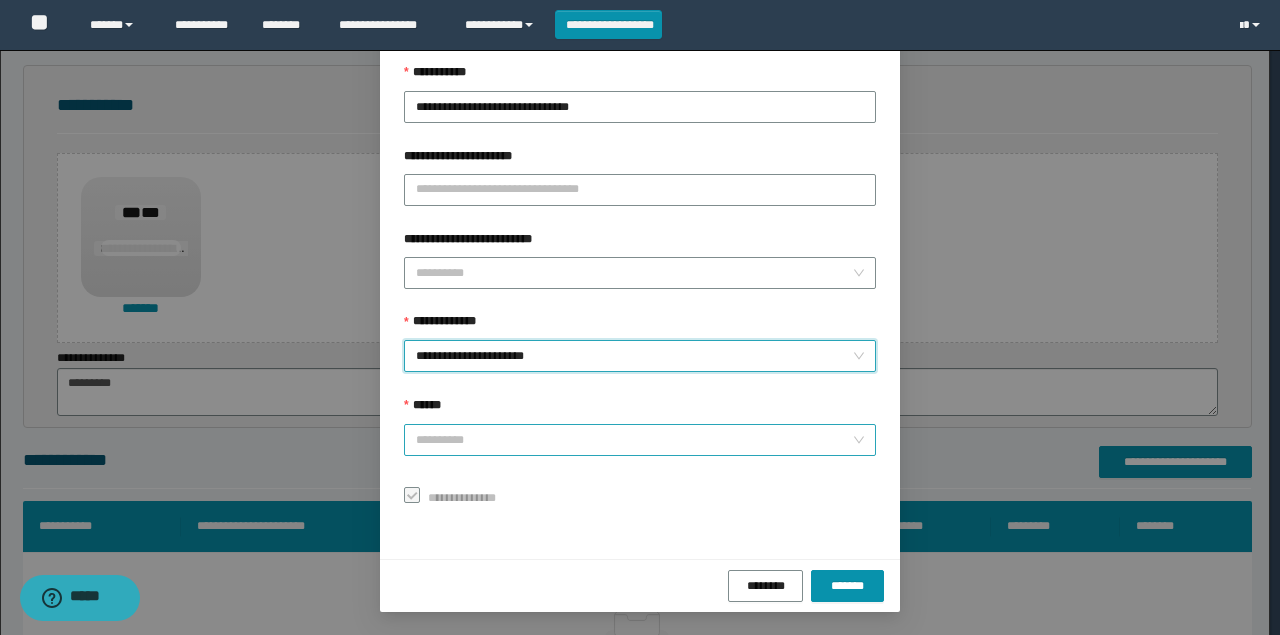 click on "**********" at bounding box center (640, 440) 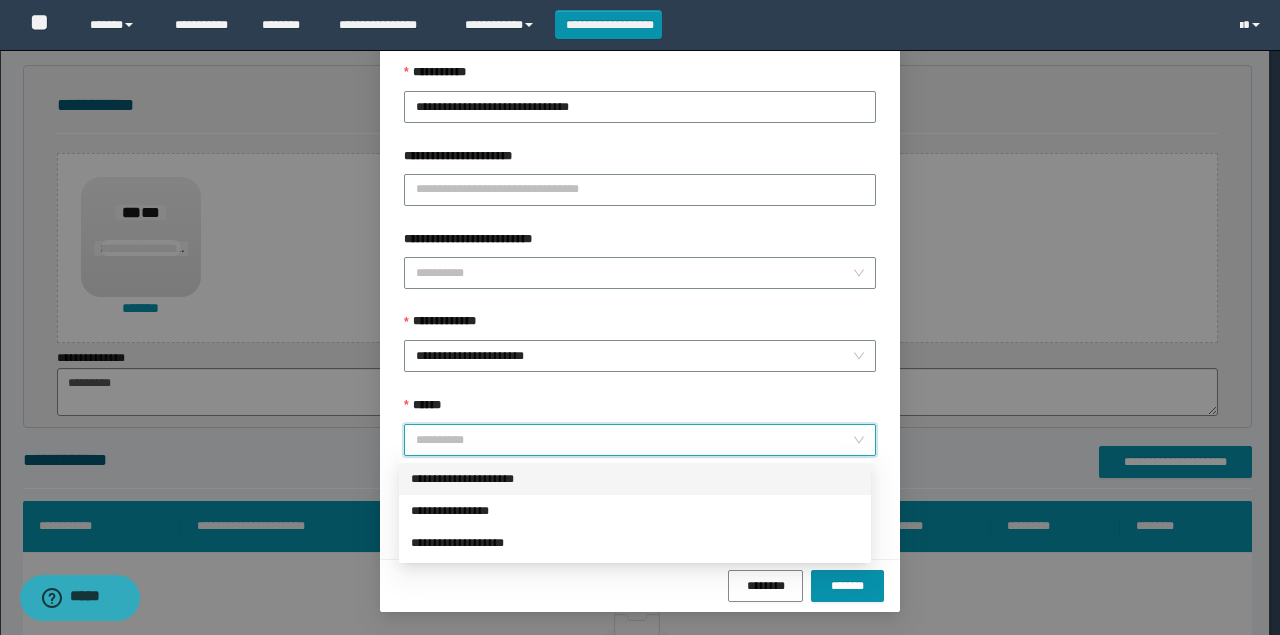 click on "**********" at bounding box center [635, 479] 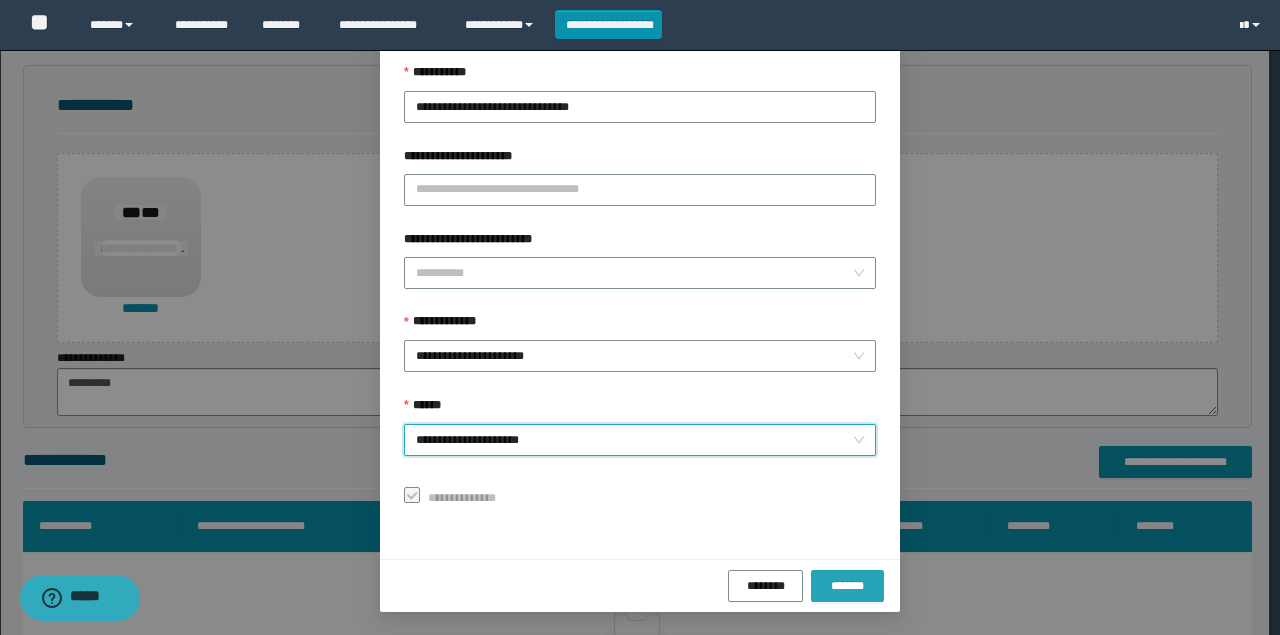 click on "*******" at bounding box center (847, 586) 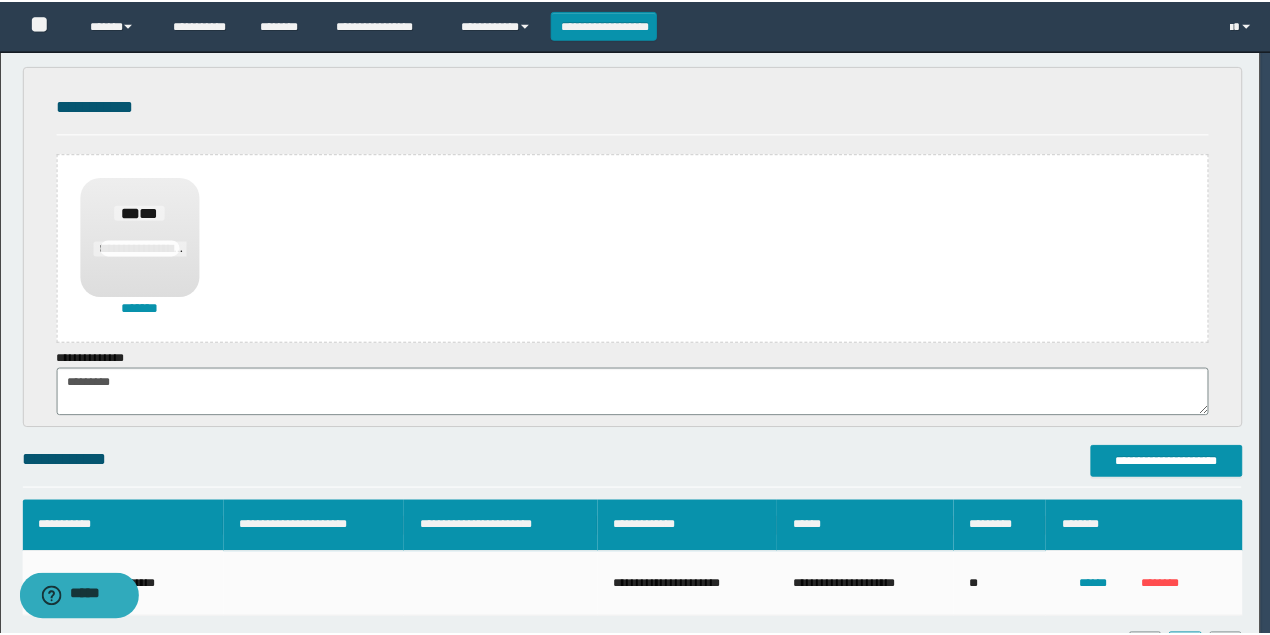 scroll, scrollTop: 68, scrollLeft: 0, axis: vertical 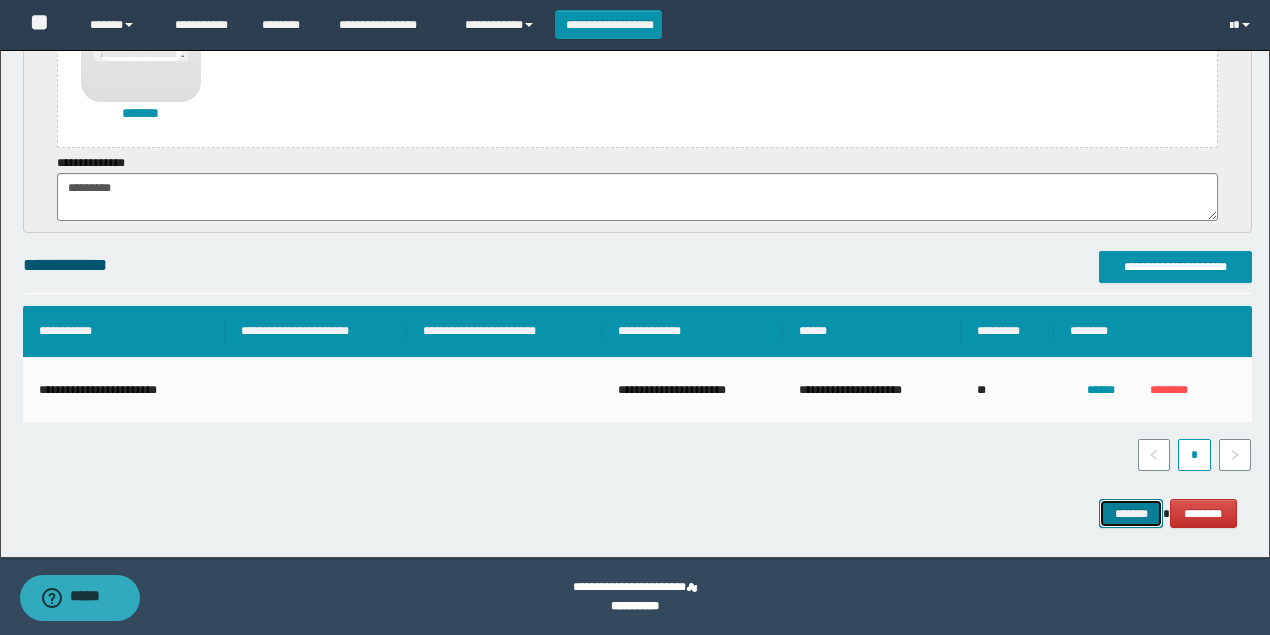 click on "*******" at bounding box center (1131, 513) 